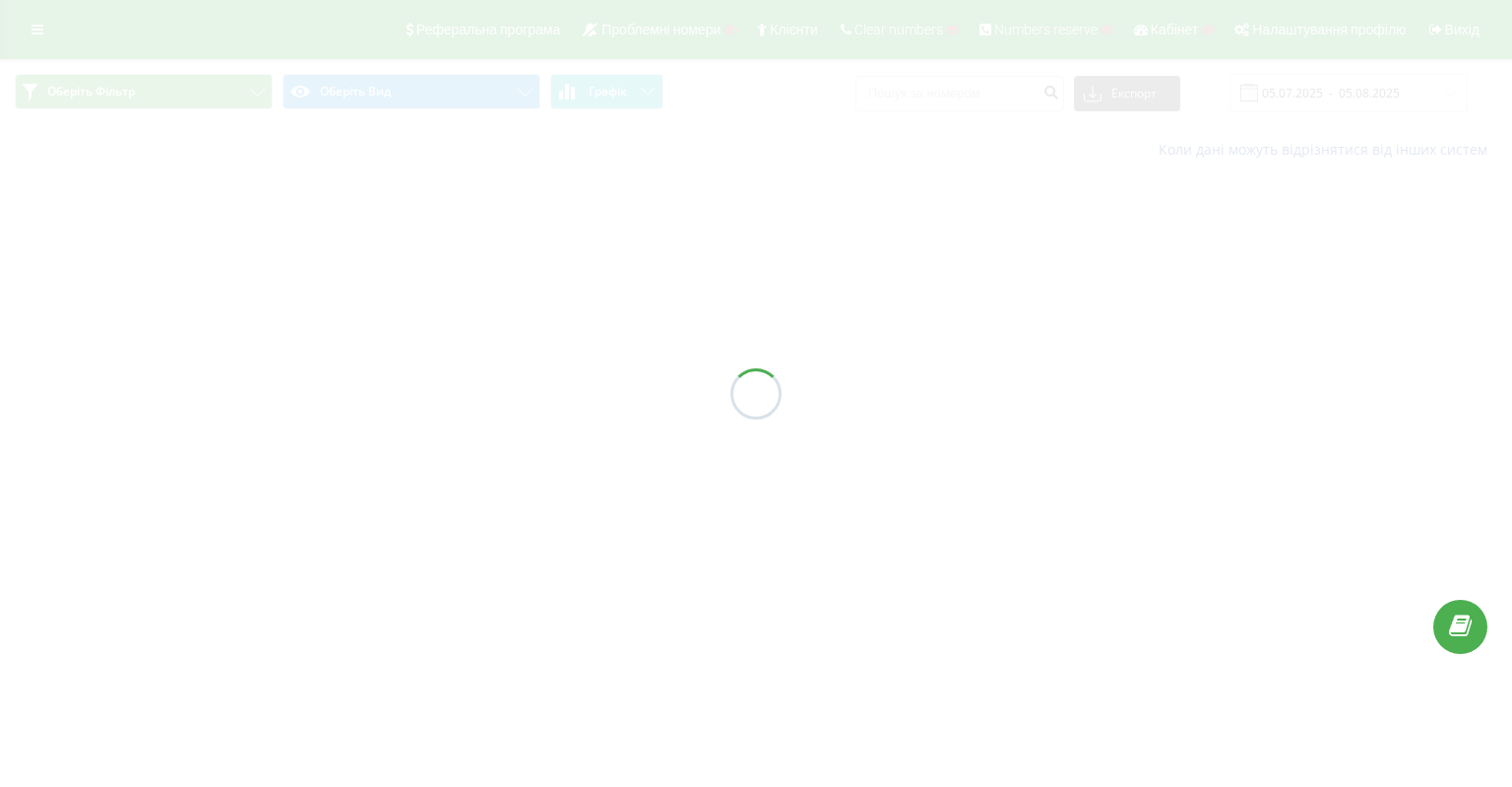scroll, scrollTop: 0, scrollLeft: 0, axis: both 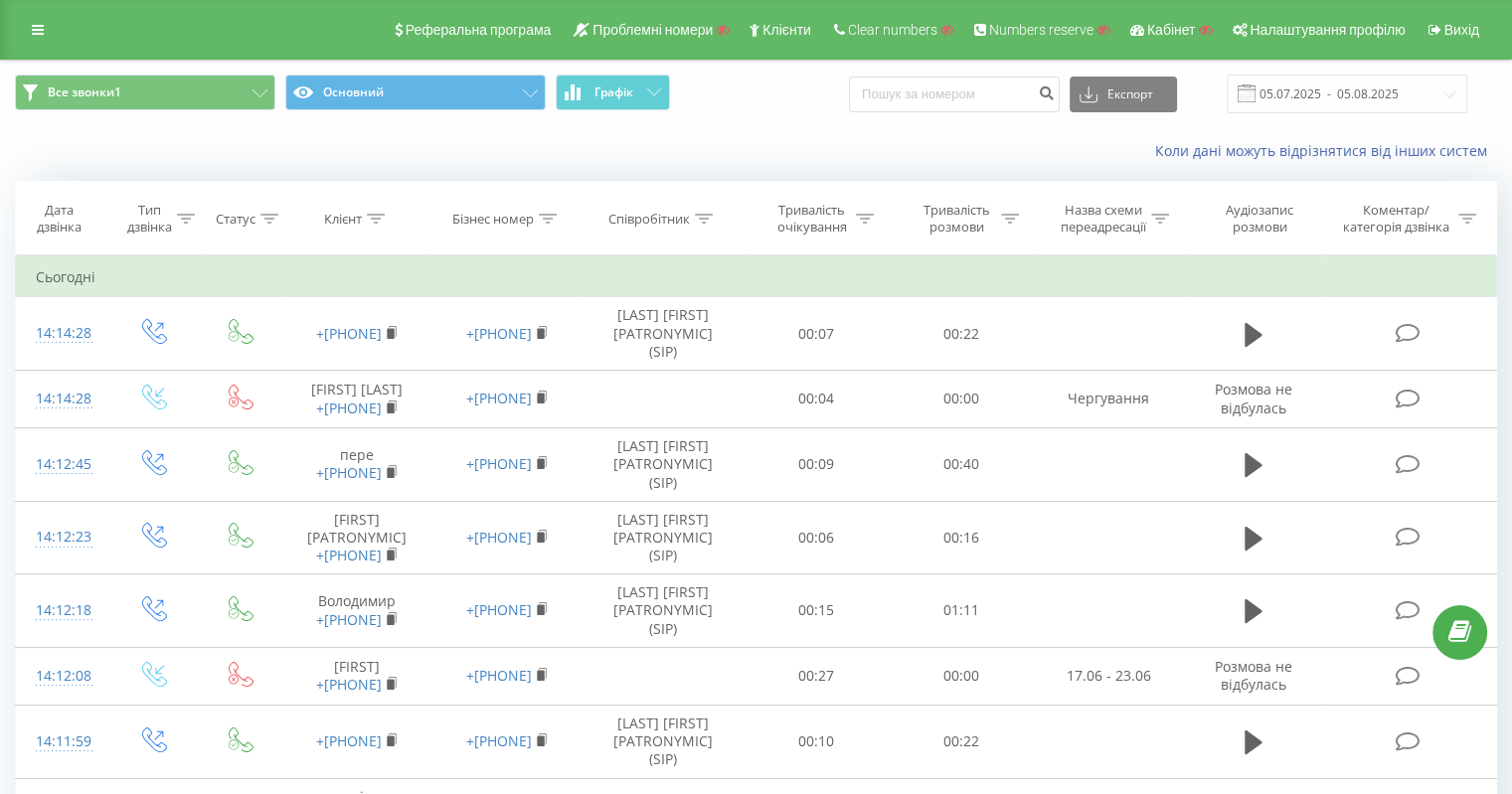 click 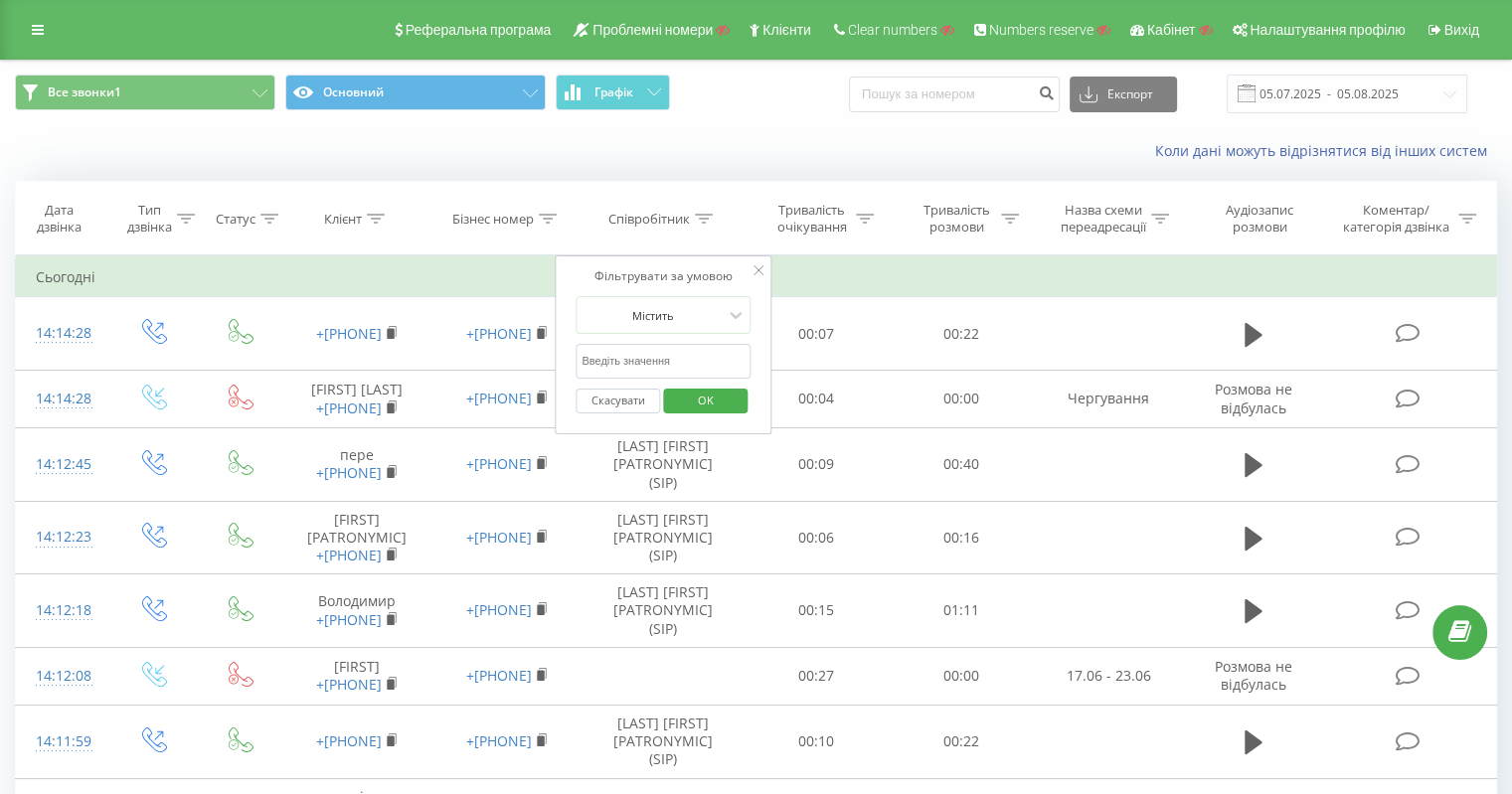 click at bounding box center (663, 361) 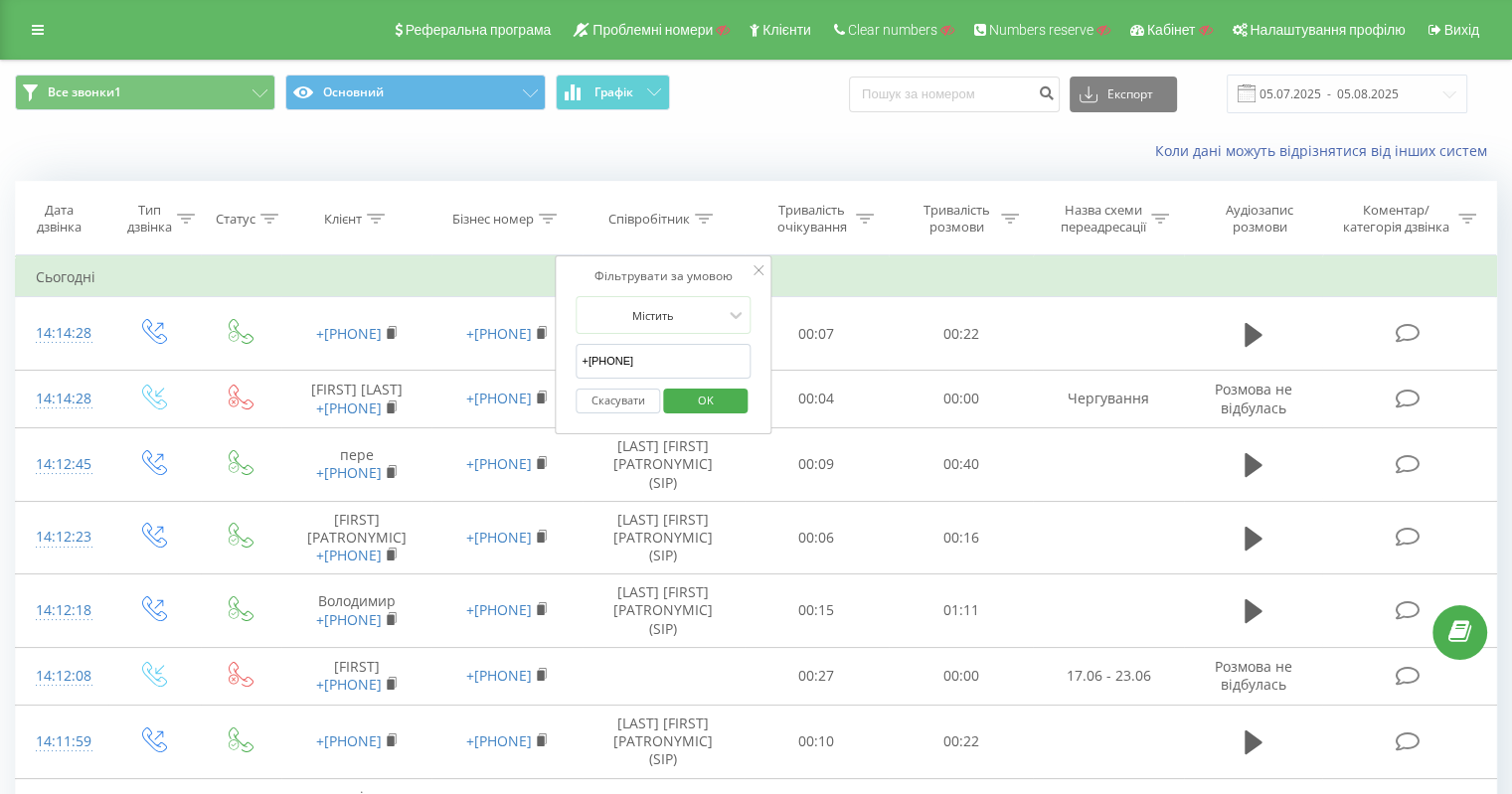 click on "OK" at bounding box center (706, 399) 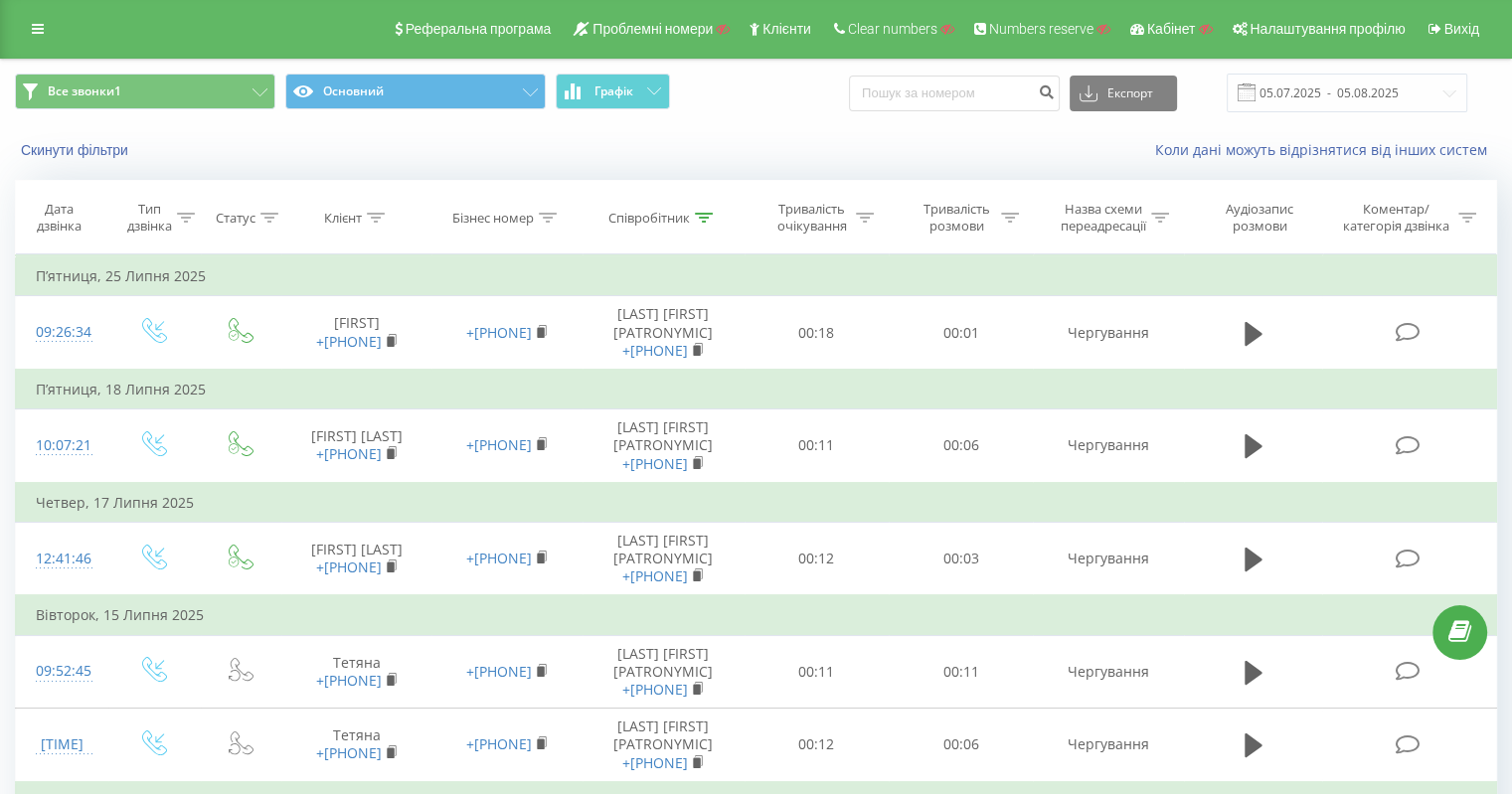 scroll, scrollTop: 0, scrollLeft: 0, axis: both 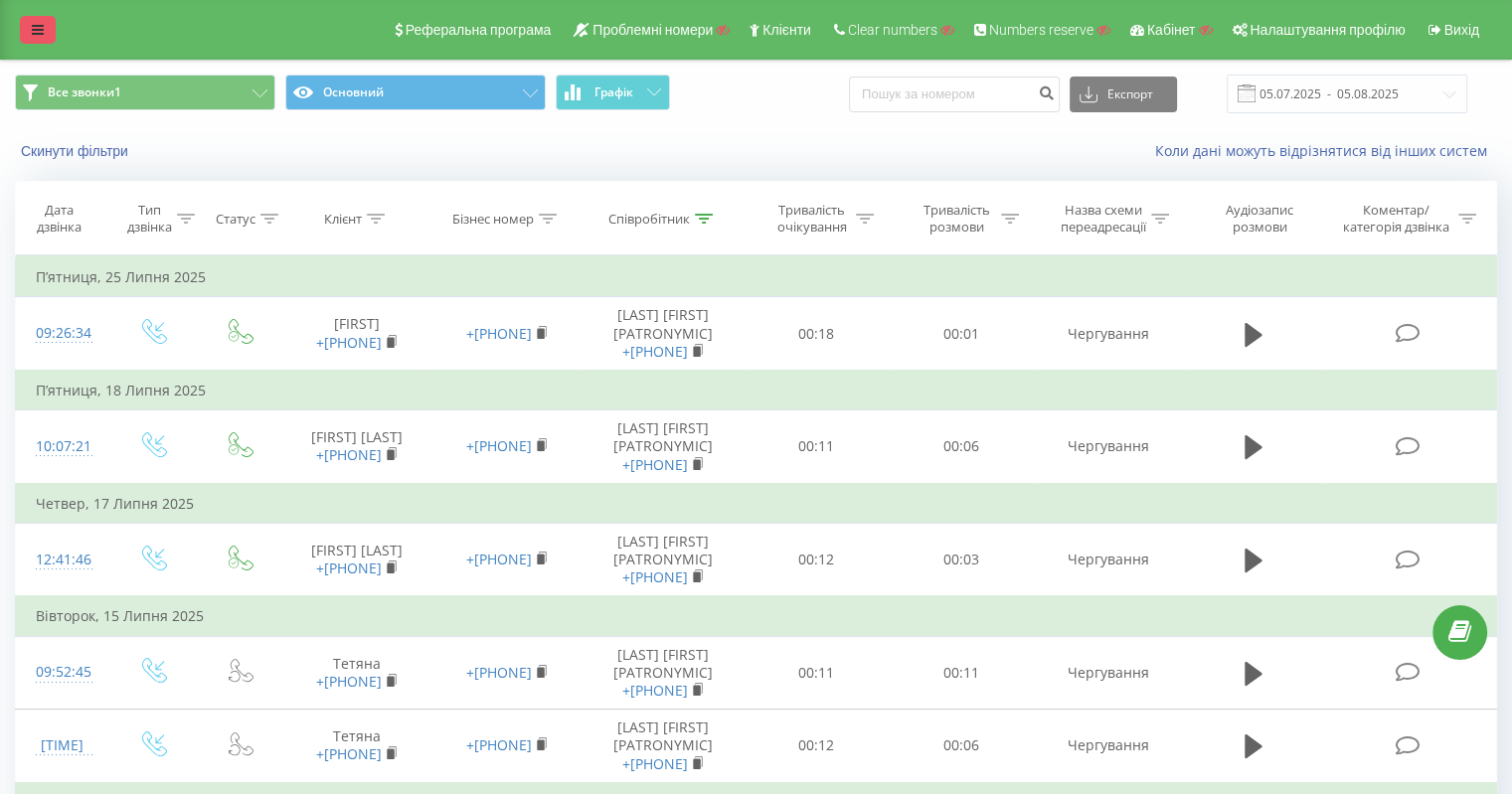 click at bounding box center [38, 30] 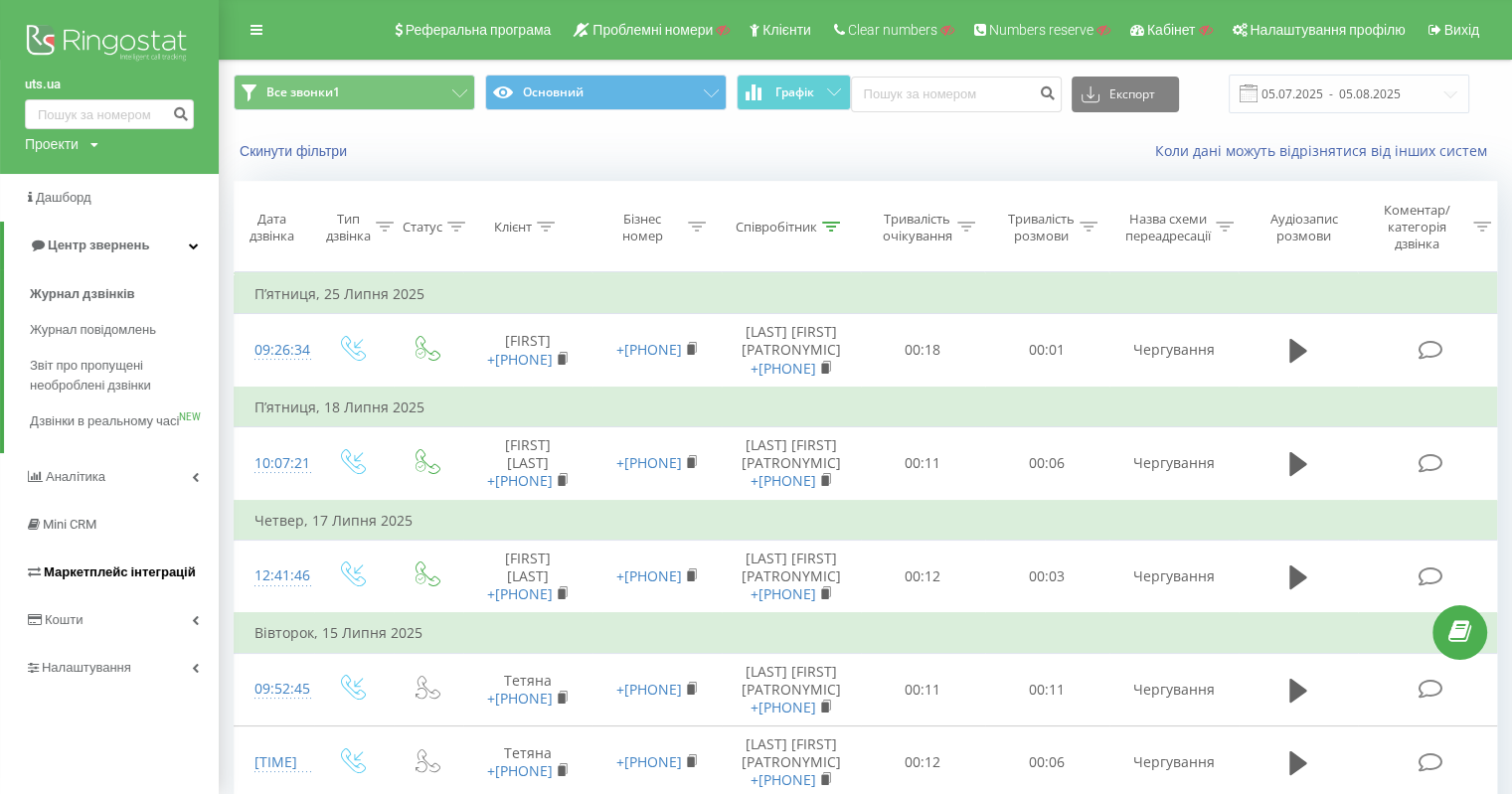 click on "Маркетплейс інтеграцій" at bounding box center (119, 571) 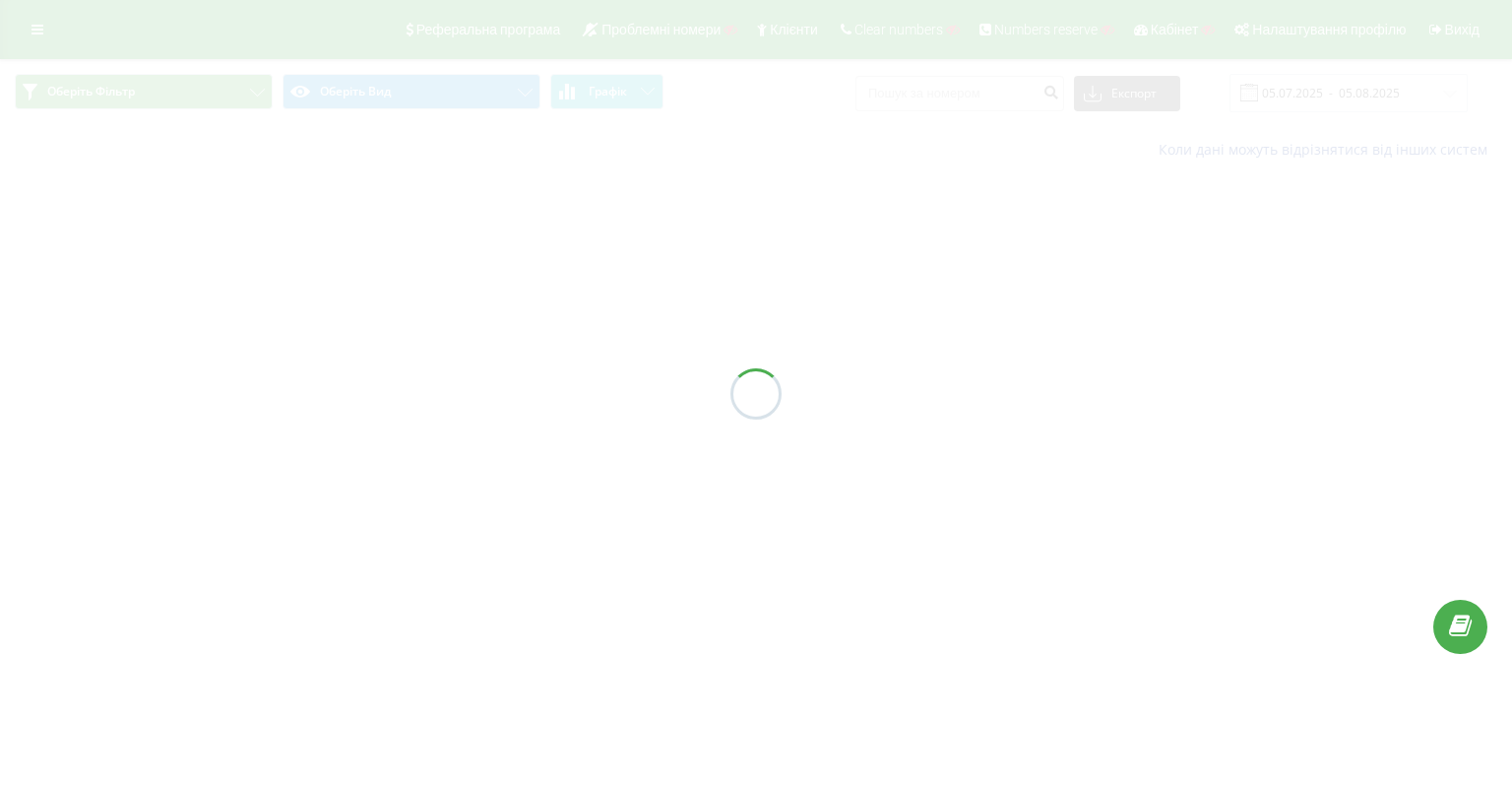 scroll, scrollTop: 0, scrollLeft: 0, axis: both 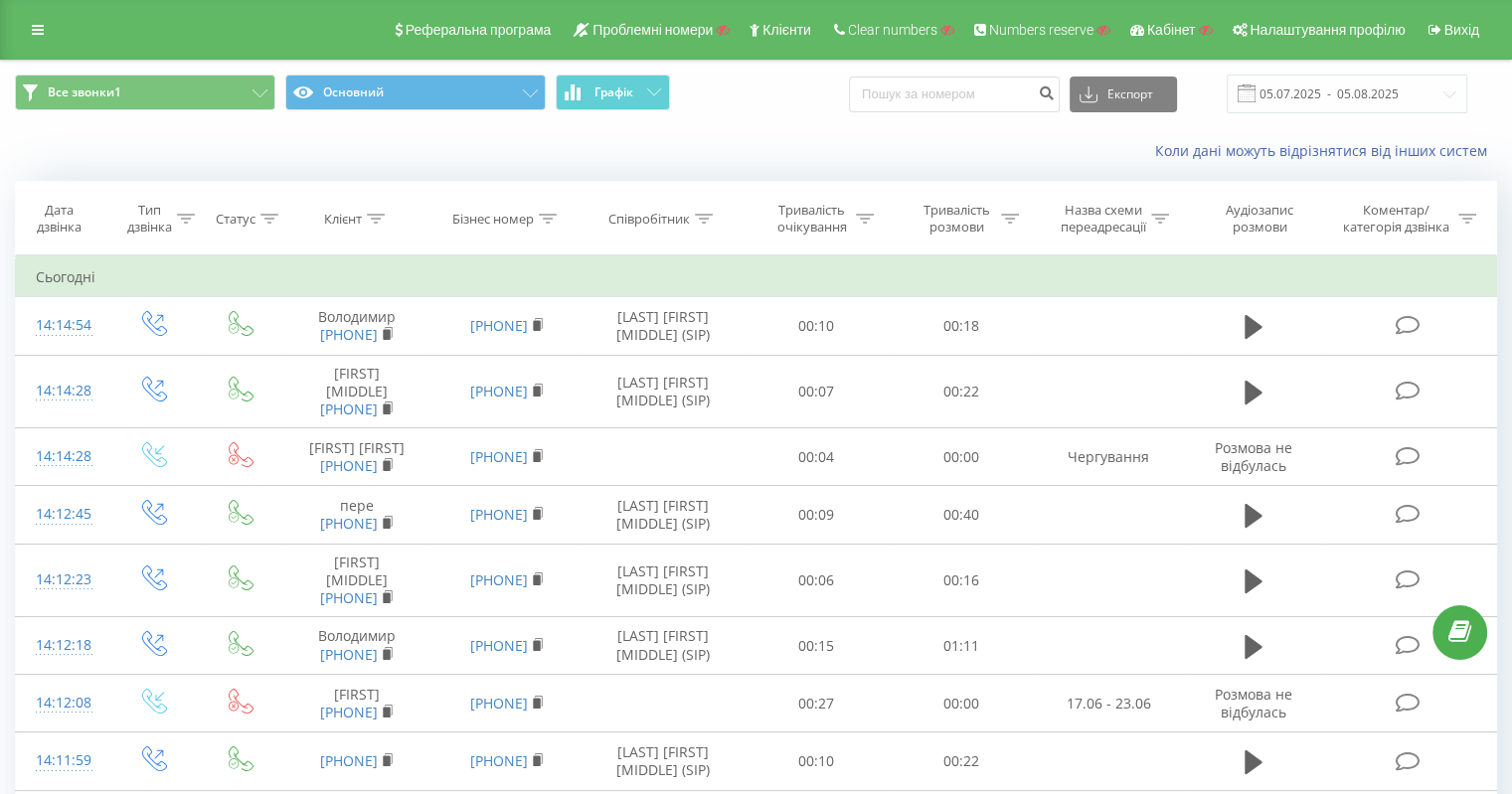 click 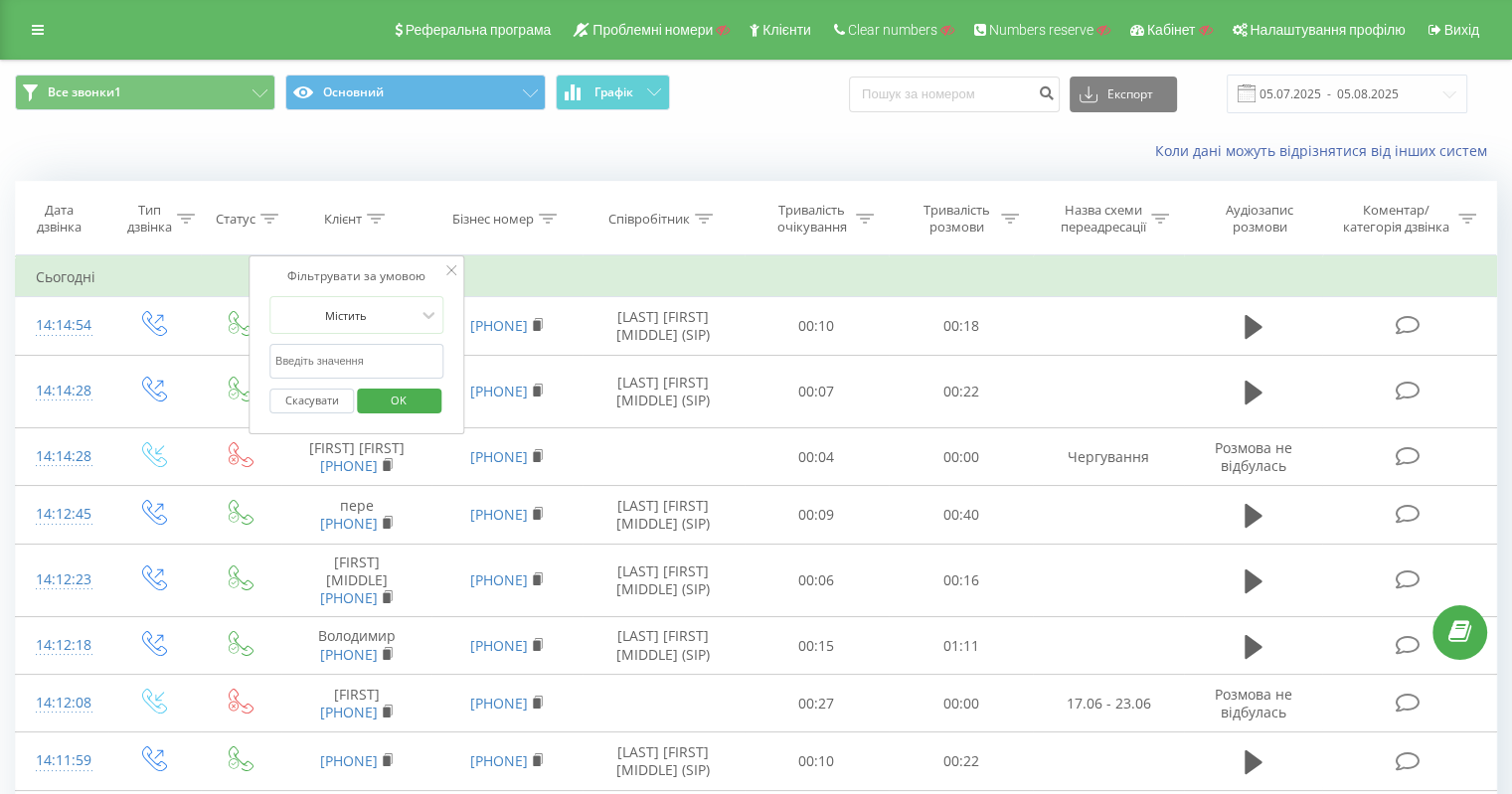 click 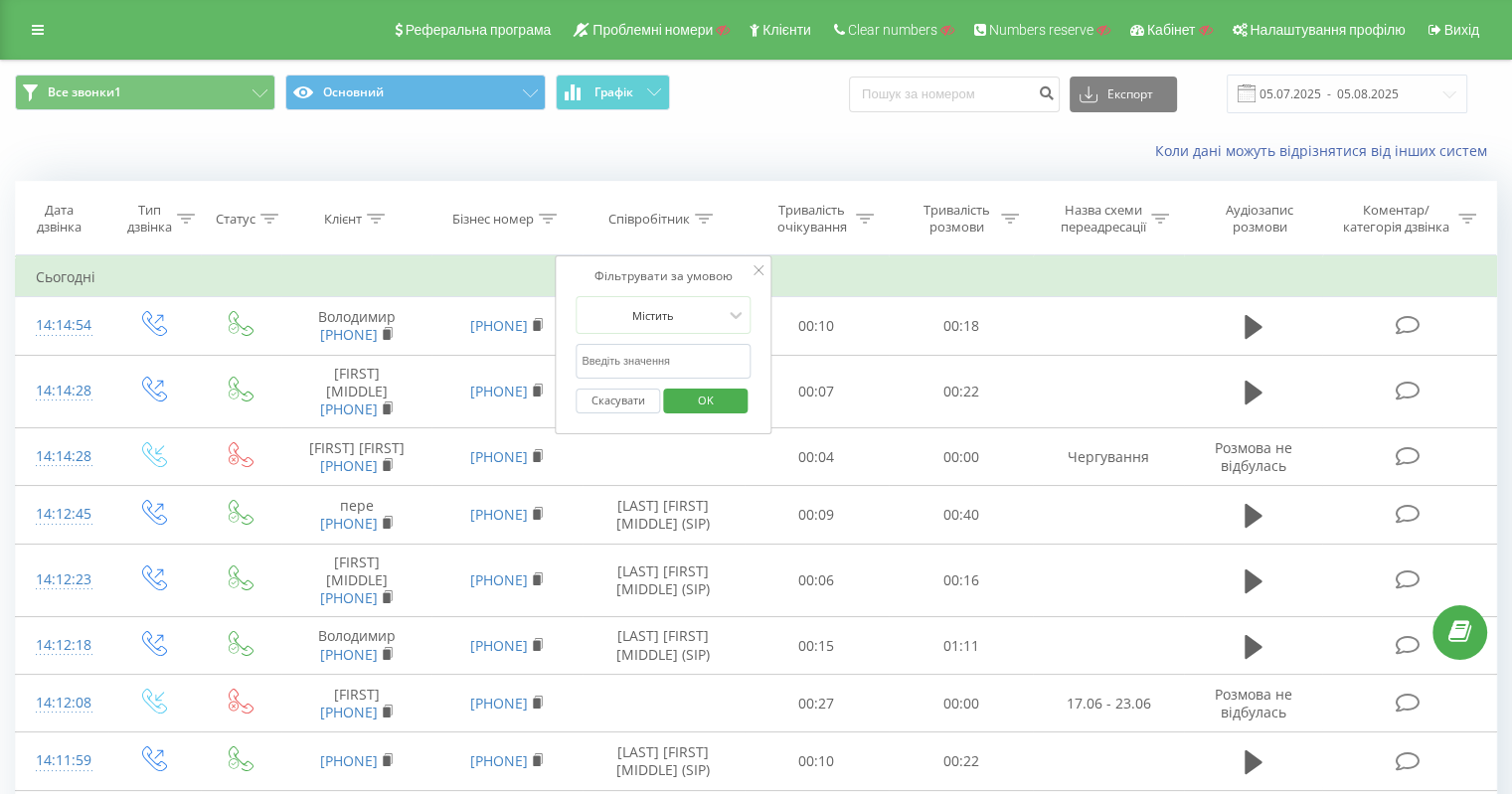 click at bounding box center [663, 361] 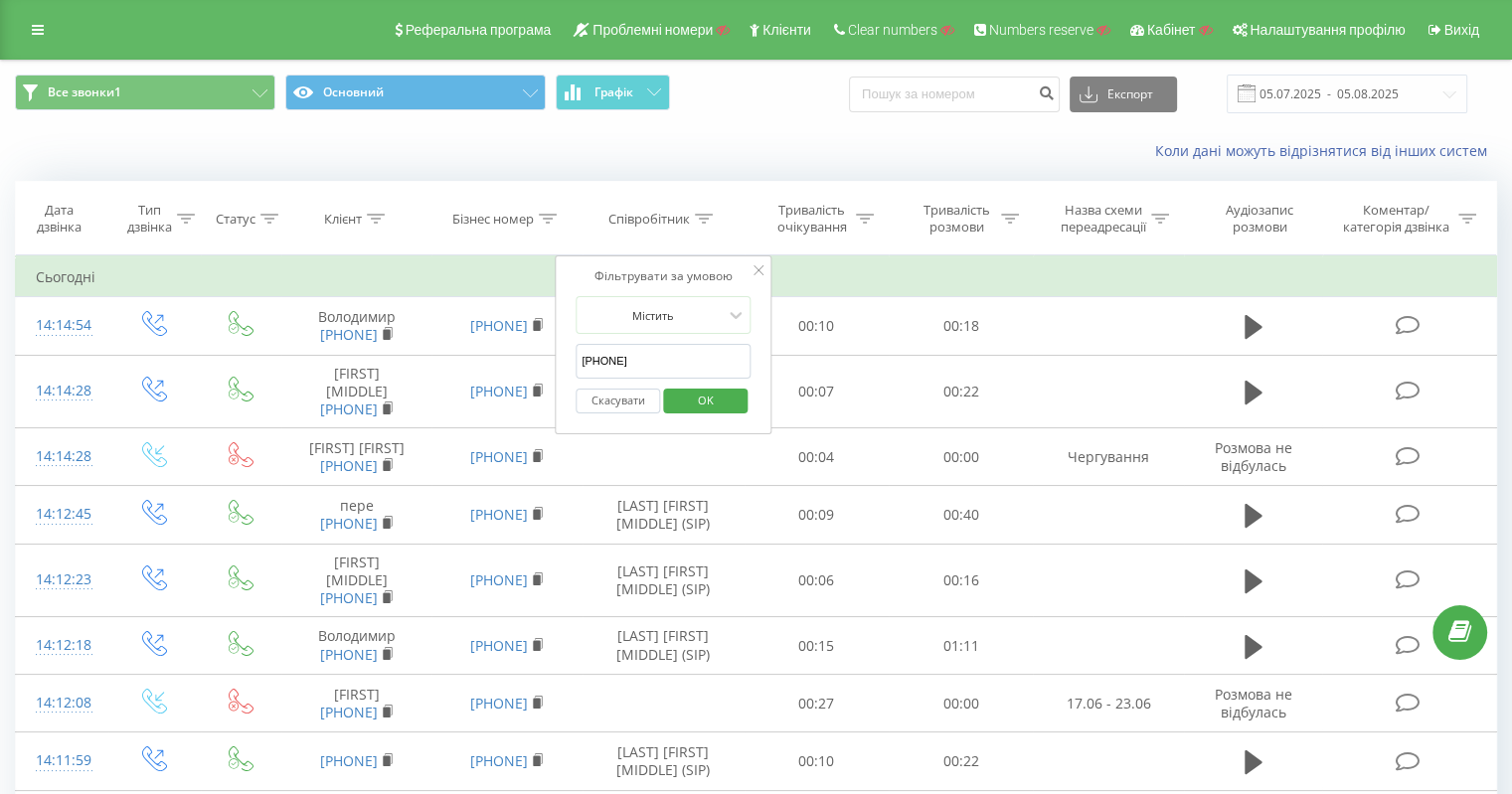 click on "OK" at bounding box center (706, 399) 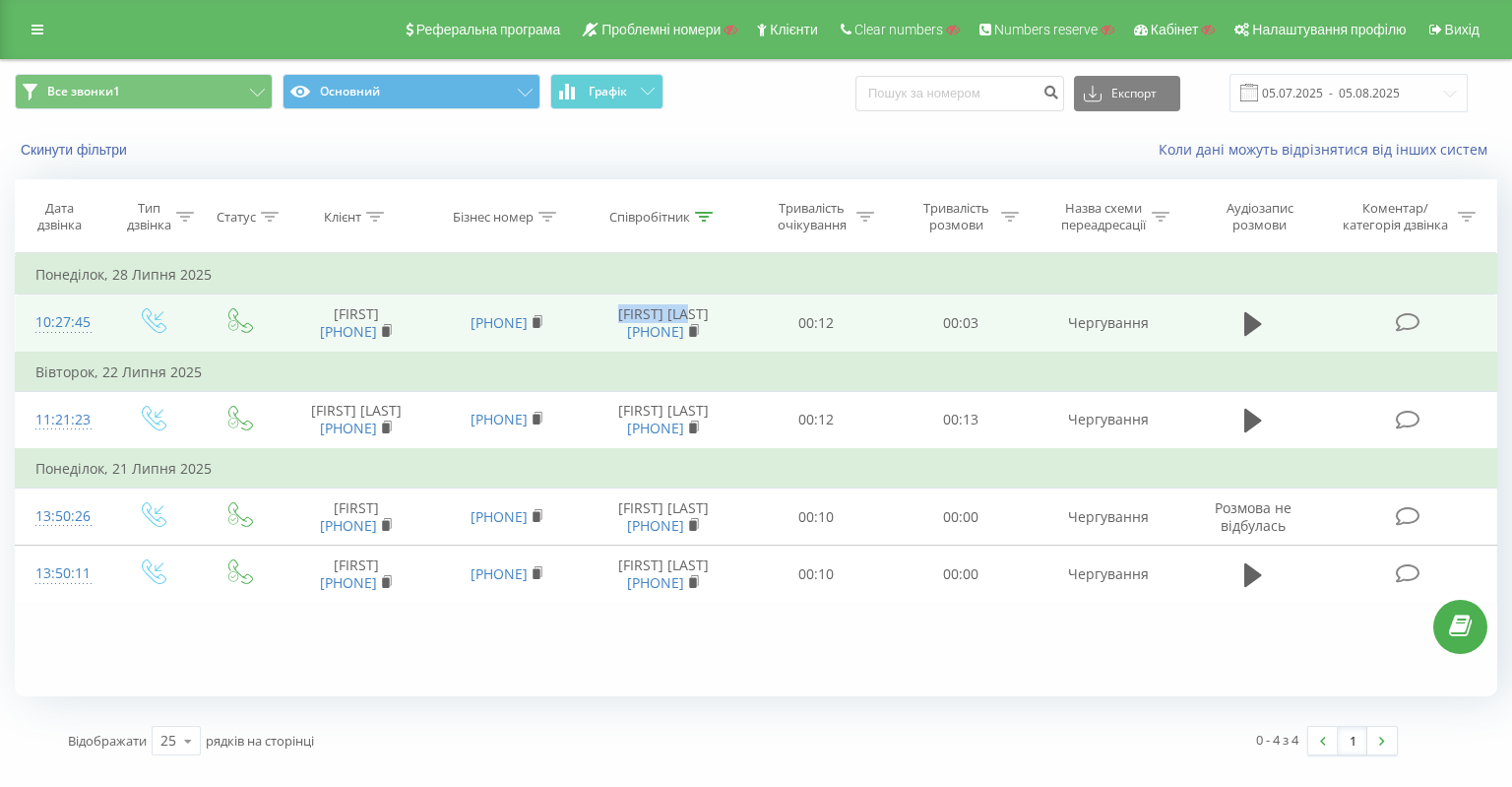 drag, startPoint x: 612, startPoint y: 310, endPoint x: 711, endPoint y: 308, distance: 99.02 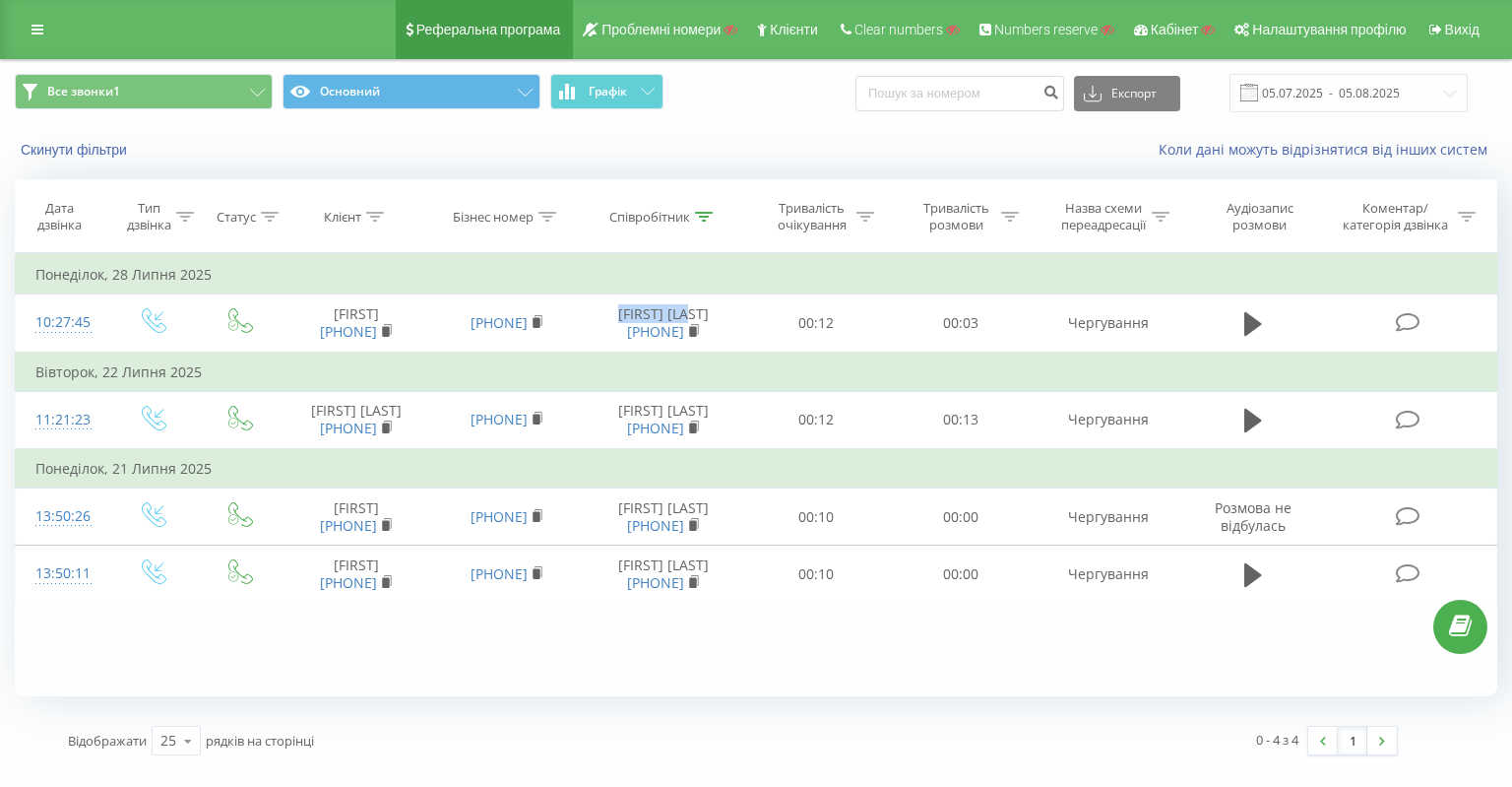 copy on "Яцик Дмитро" 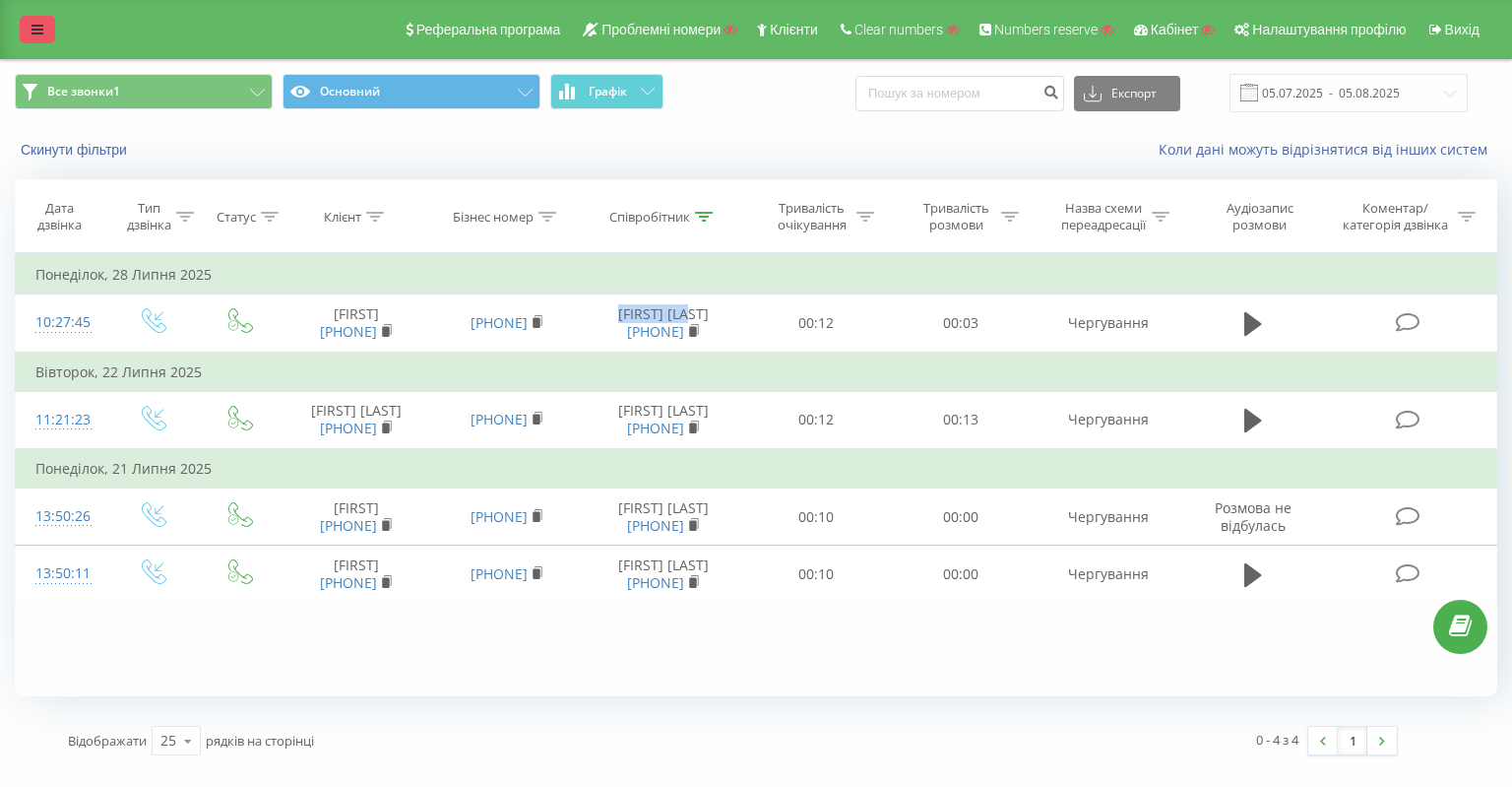 click at bounding box center [37, 30] 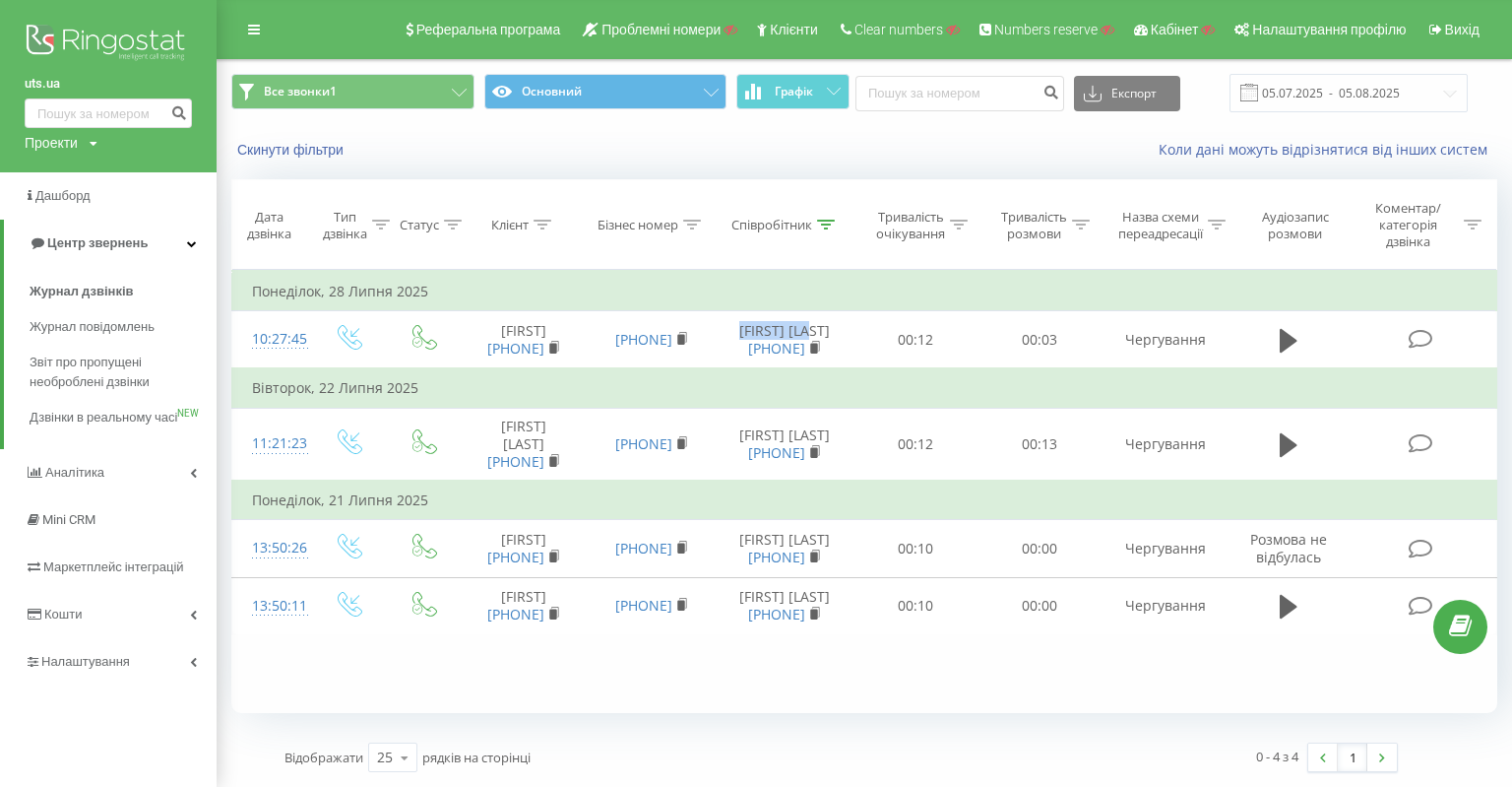 click on "Налаштування" at bounding box center (86, 661) 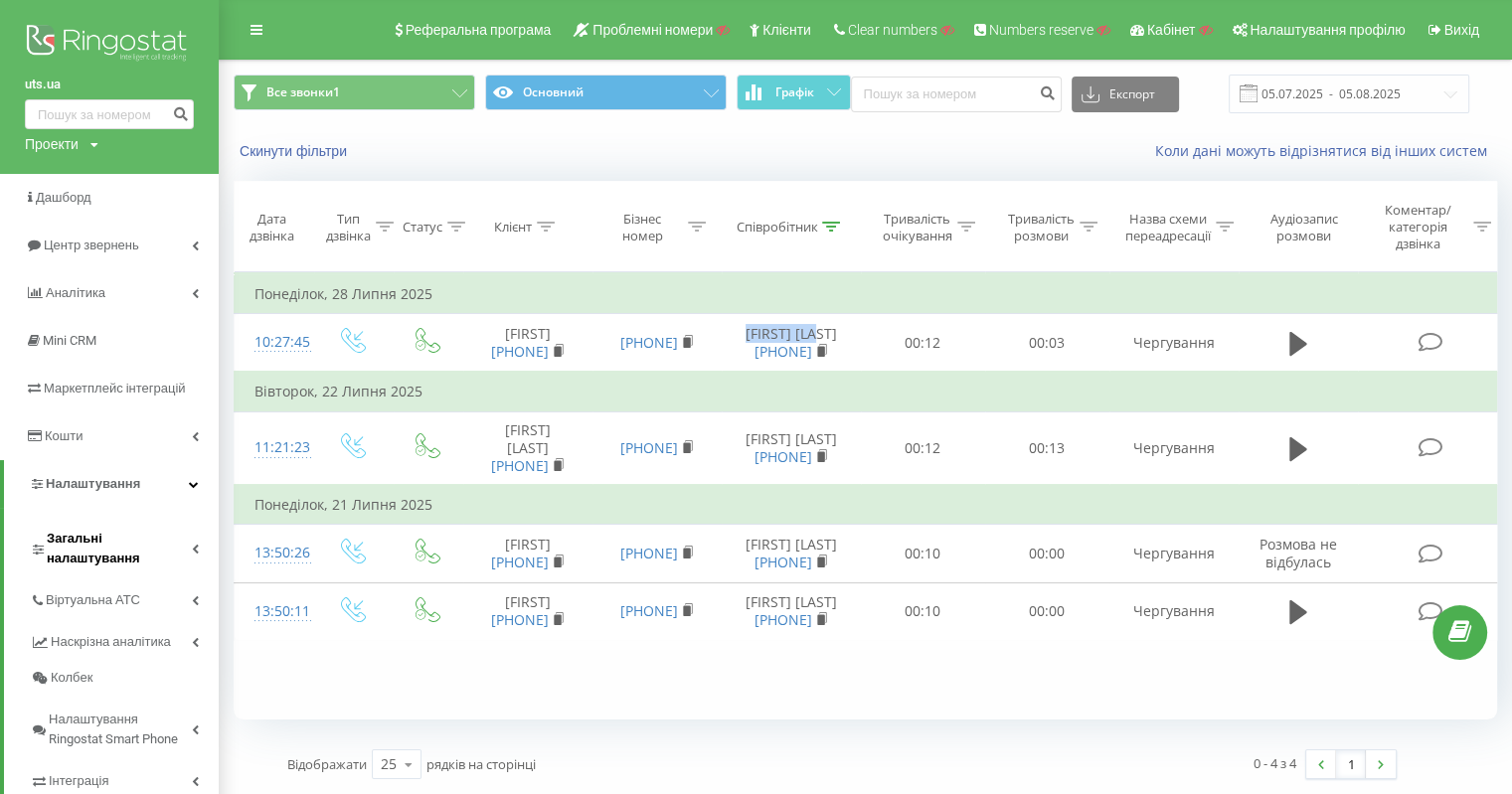 click on "Загальні налаштування" at bounding box center [119, 549] 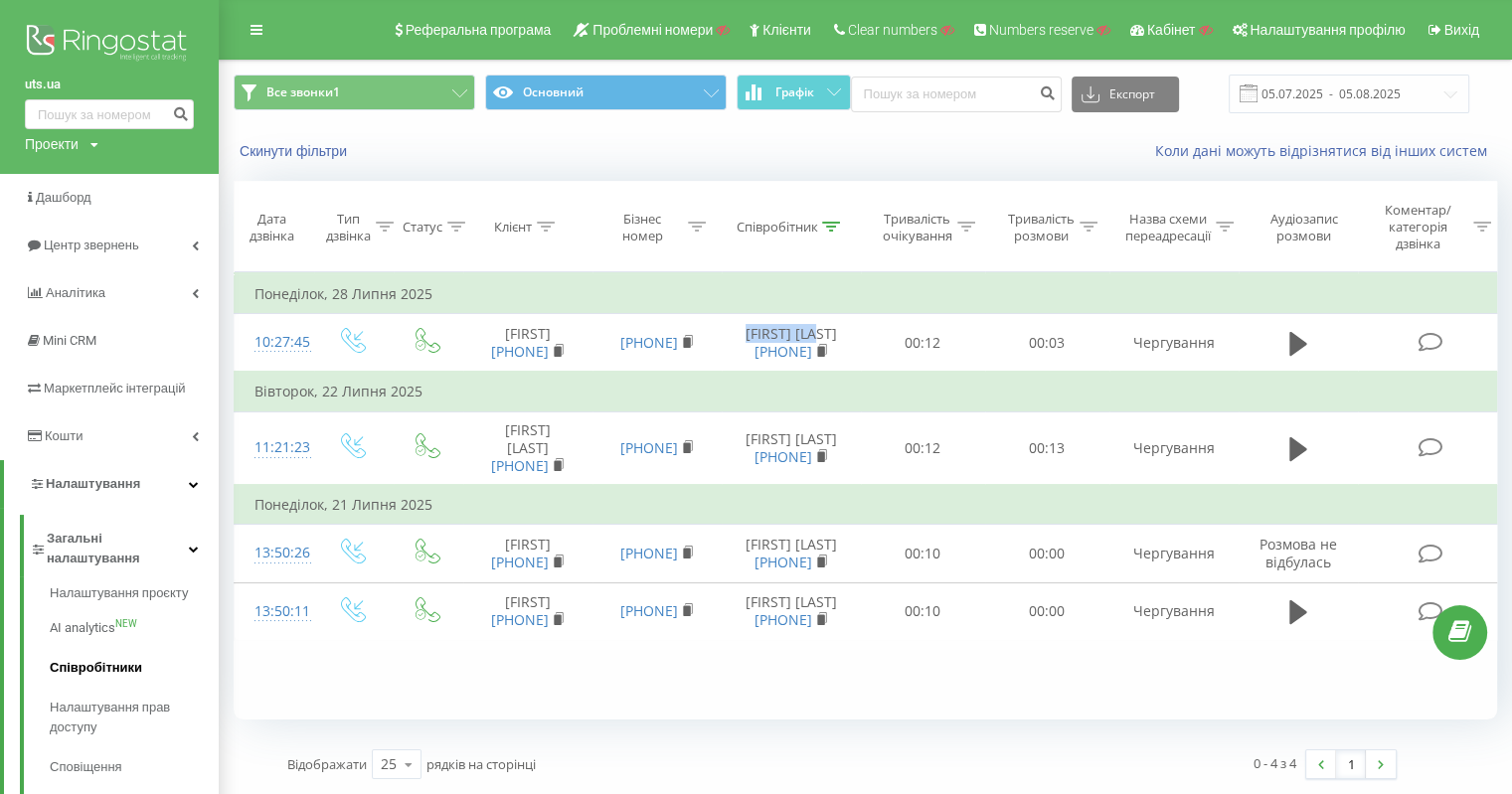 click on "Співробітники" at bounding box center [134, 668] 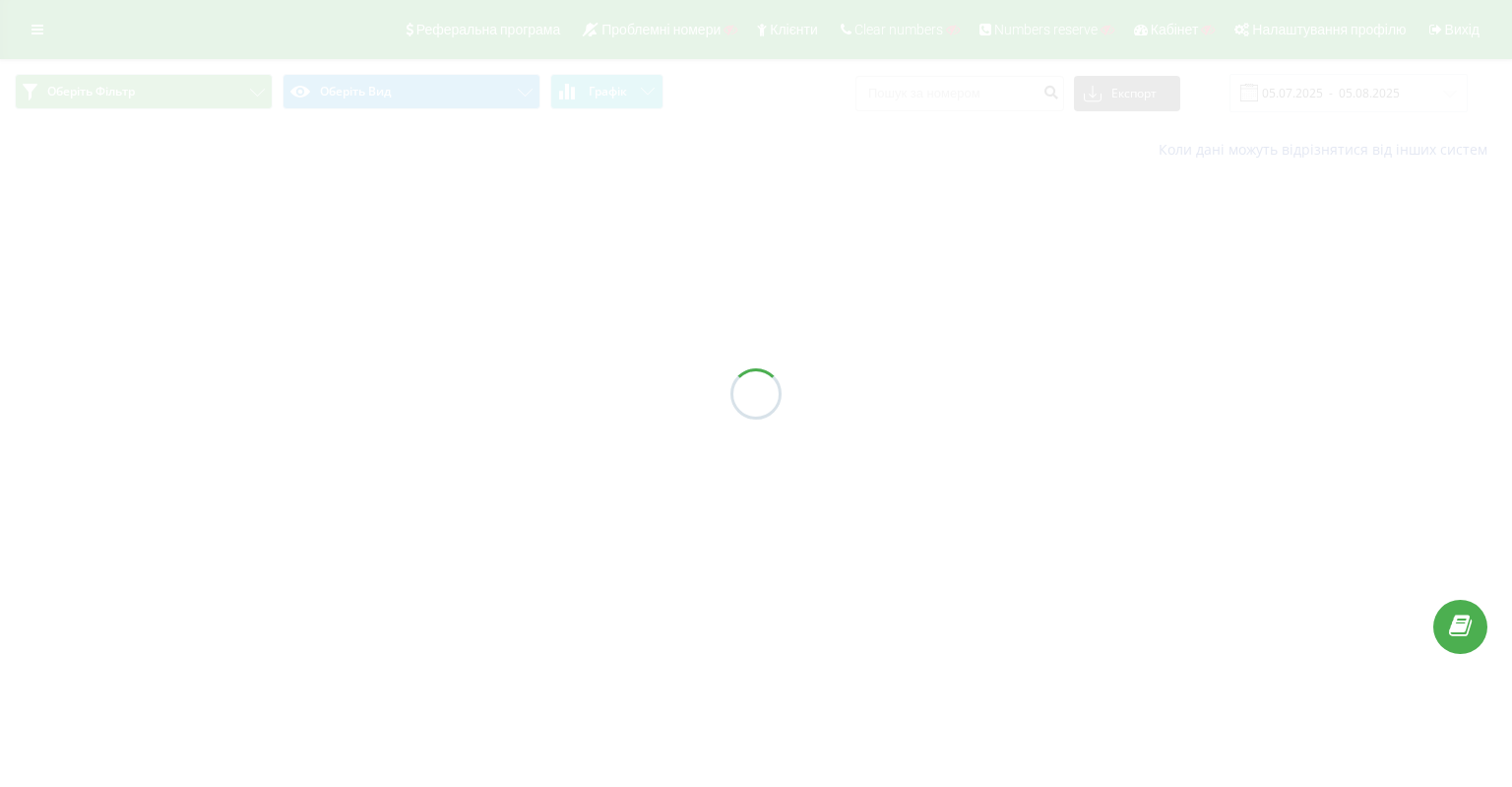 scroll, scrollTop: 0, scrollLeft: 0, axis: both 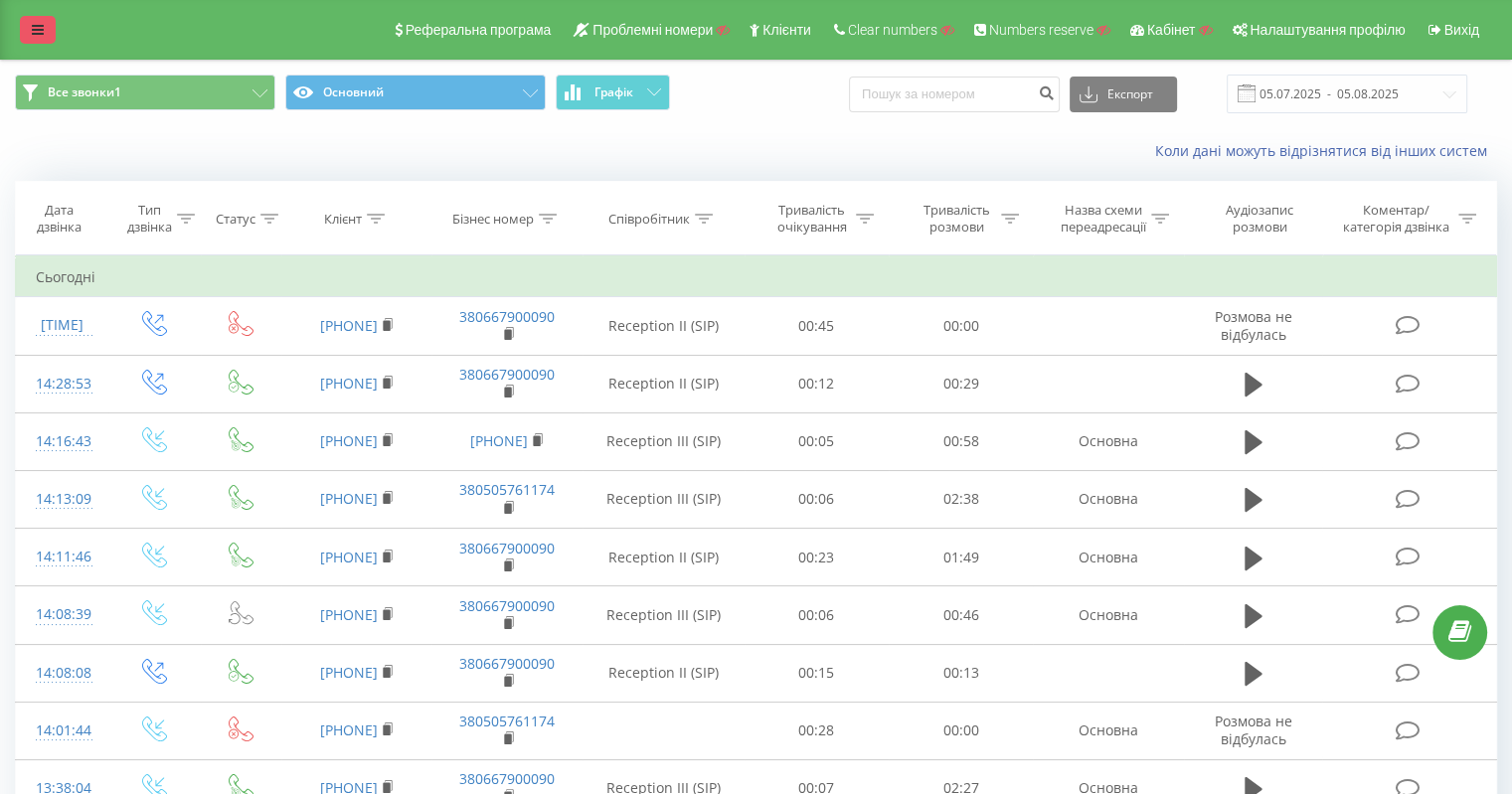 click at bounding box center (38, 30) 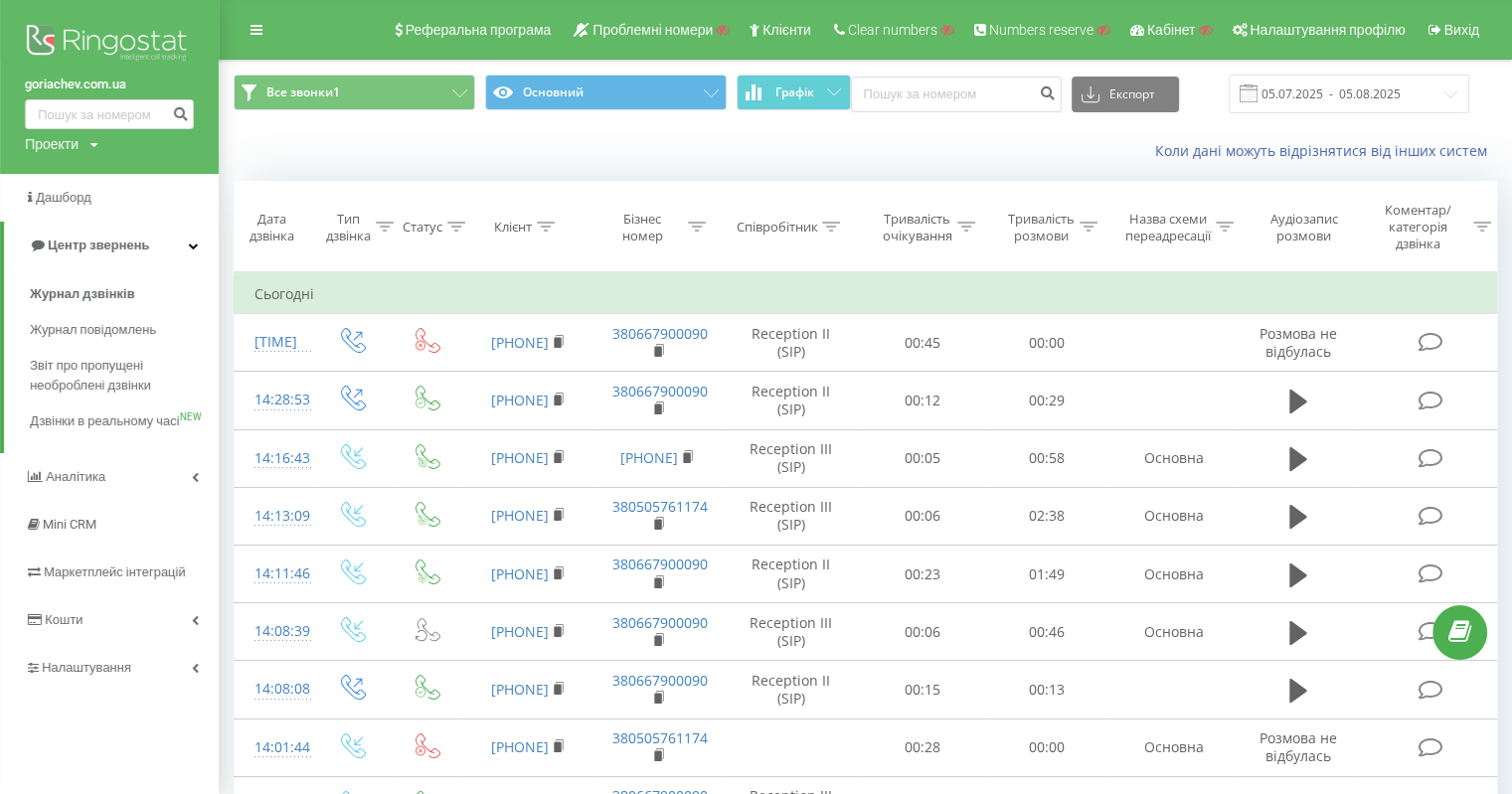 click 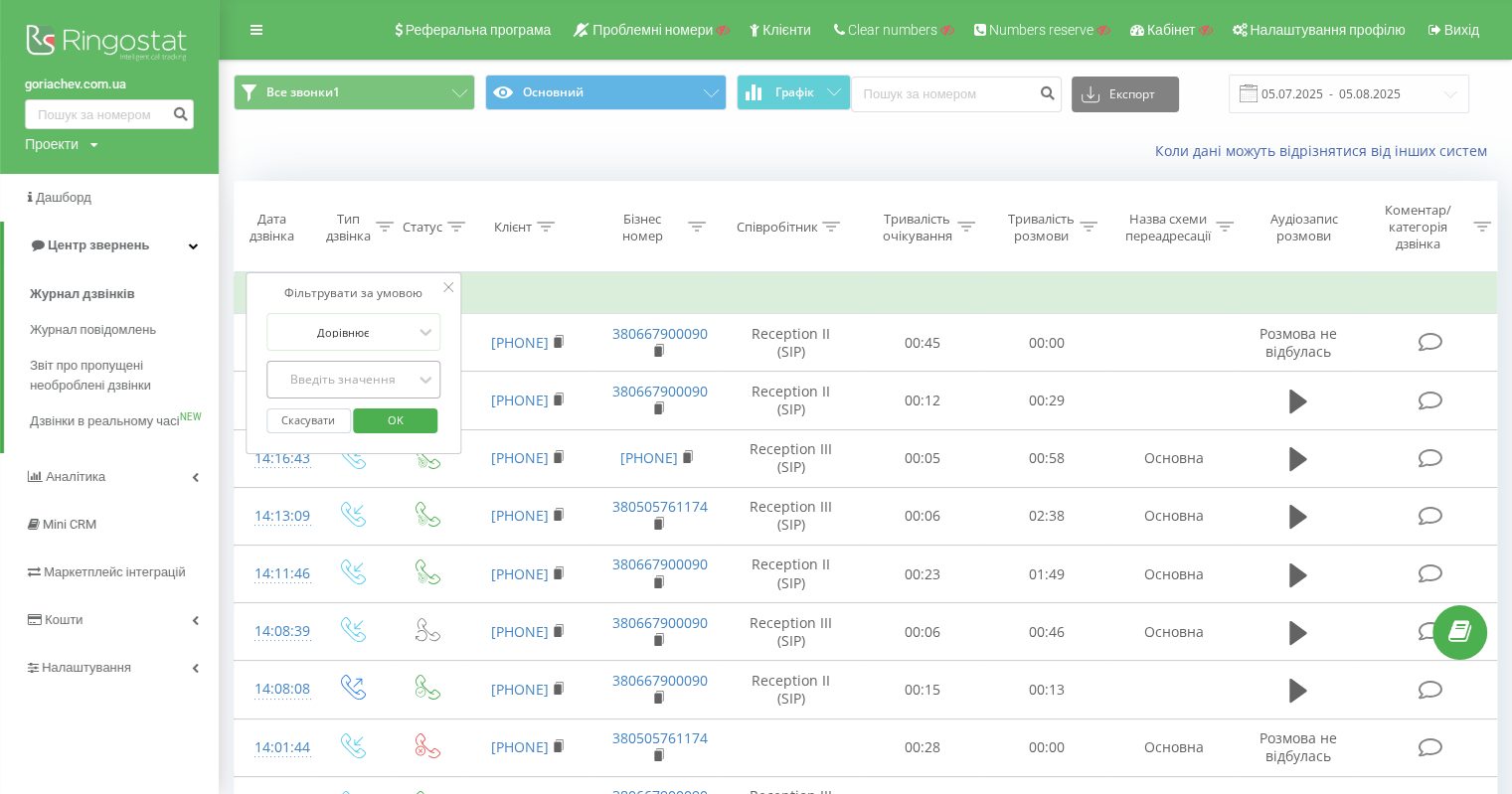 click on "Введіть значення" at bounding box center (343, 380) 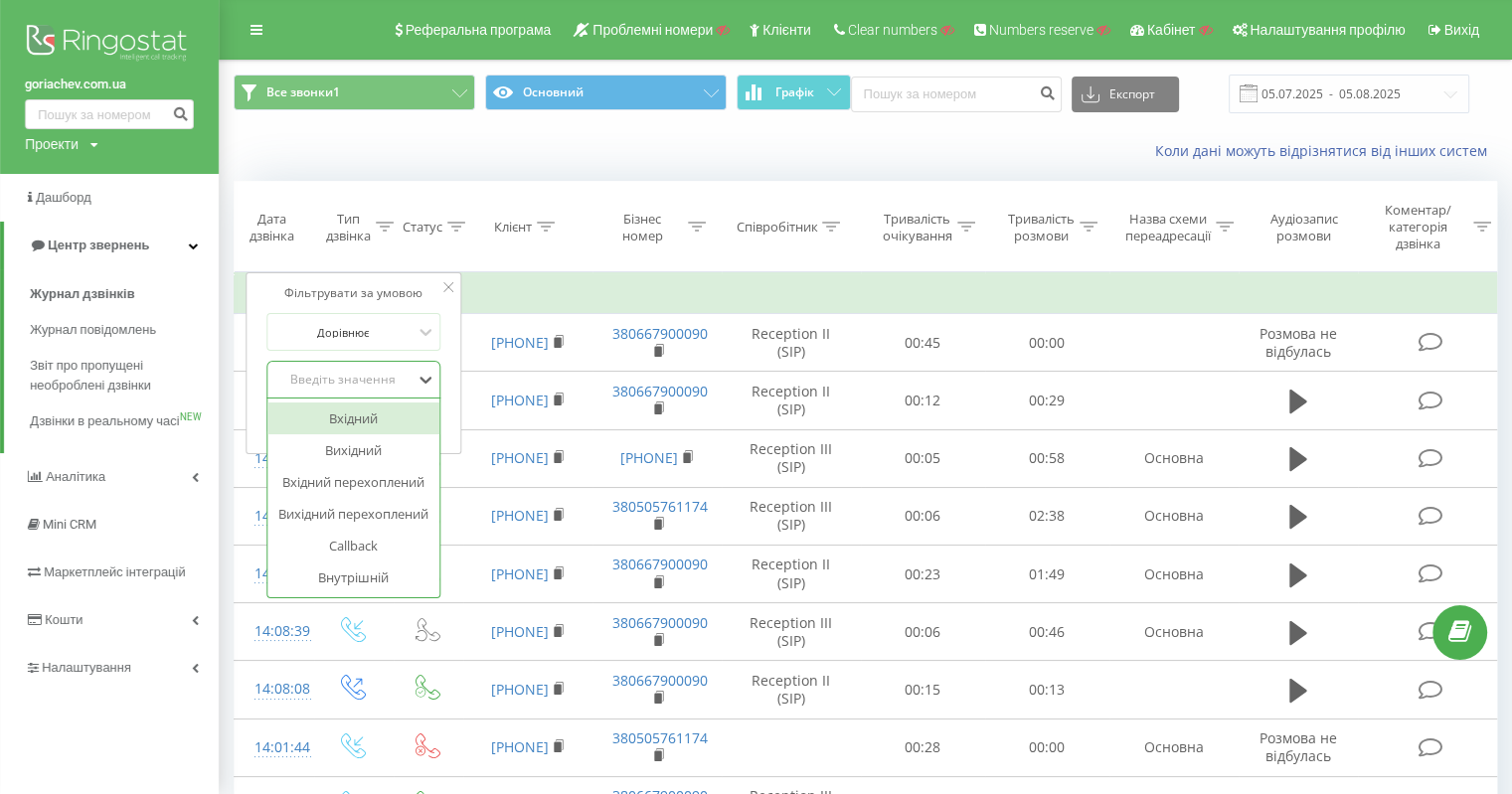 click on "Вхідний" at bounding box center (354, 418) 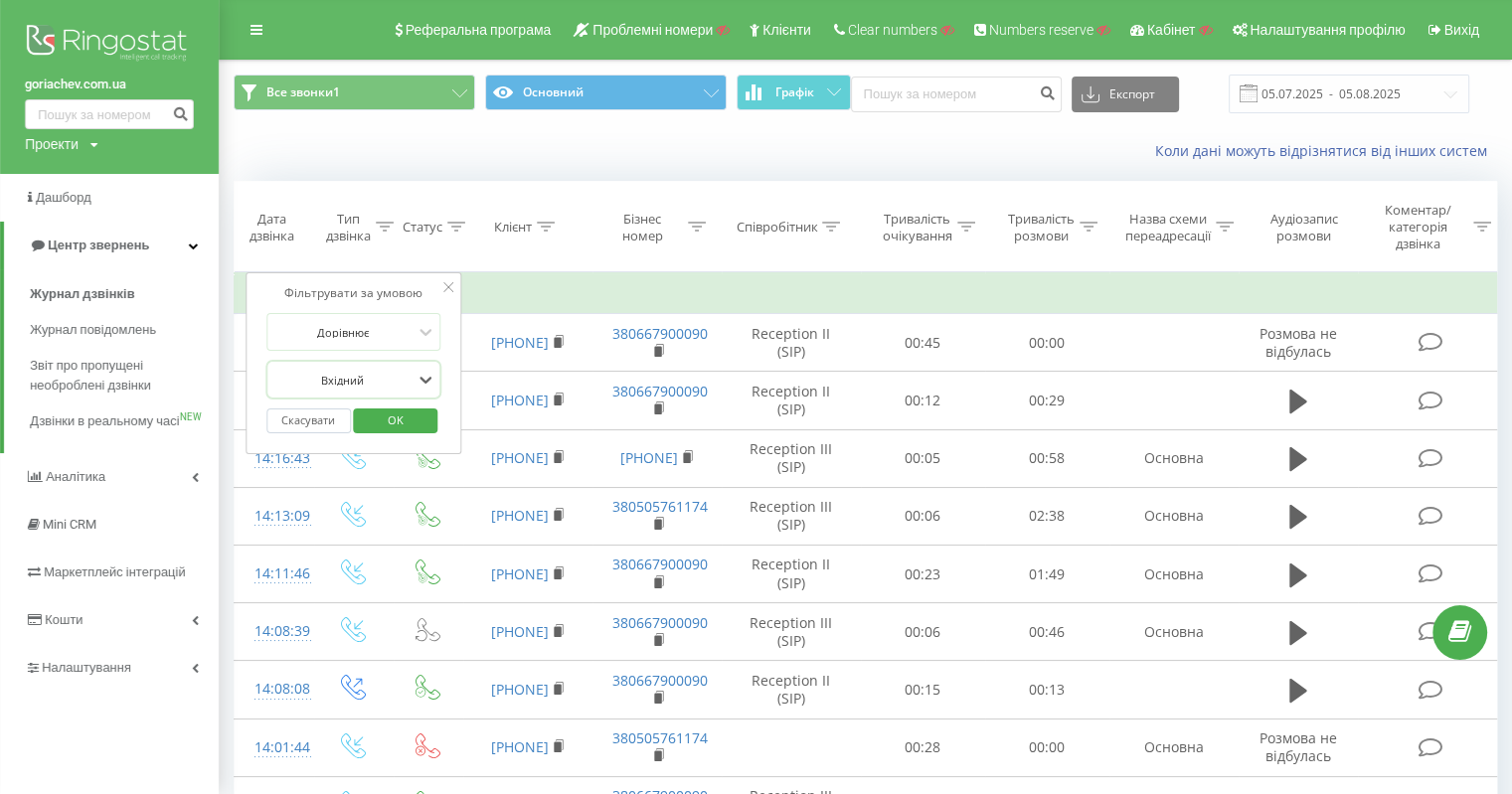 drag, startPoint x: 391, startPoint y: 409, endPoint x: 407, endPoint y: 411, distance: 16.124515 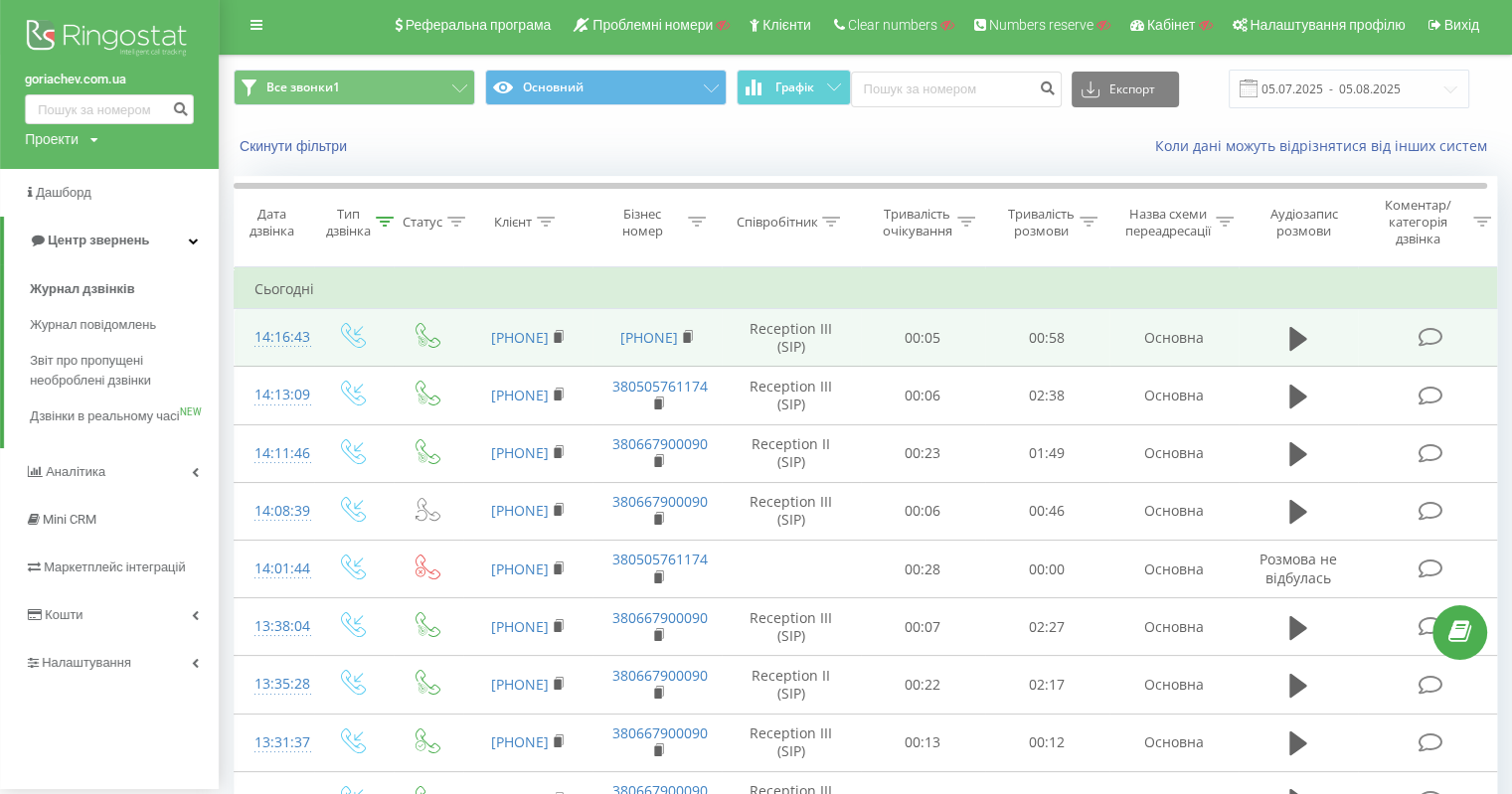 scroll, scrollTop: 0, scrollLeft: 0, axis: both 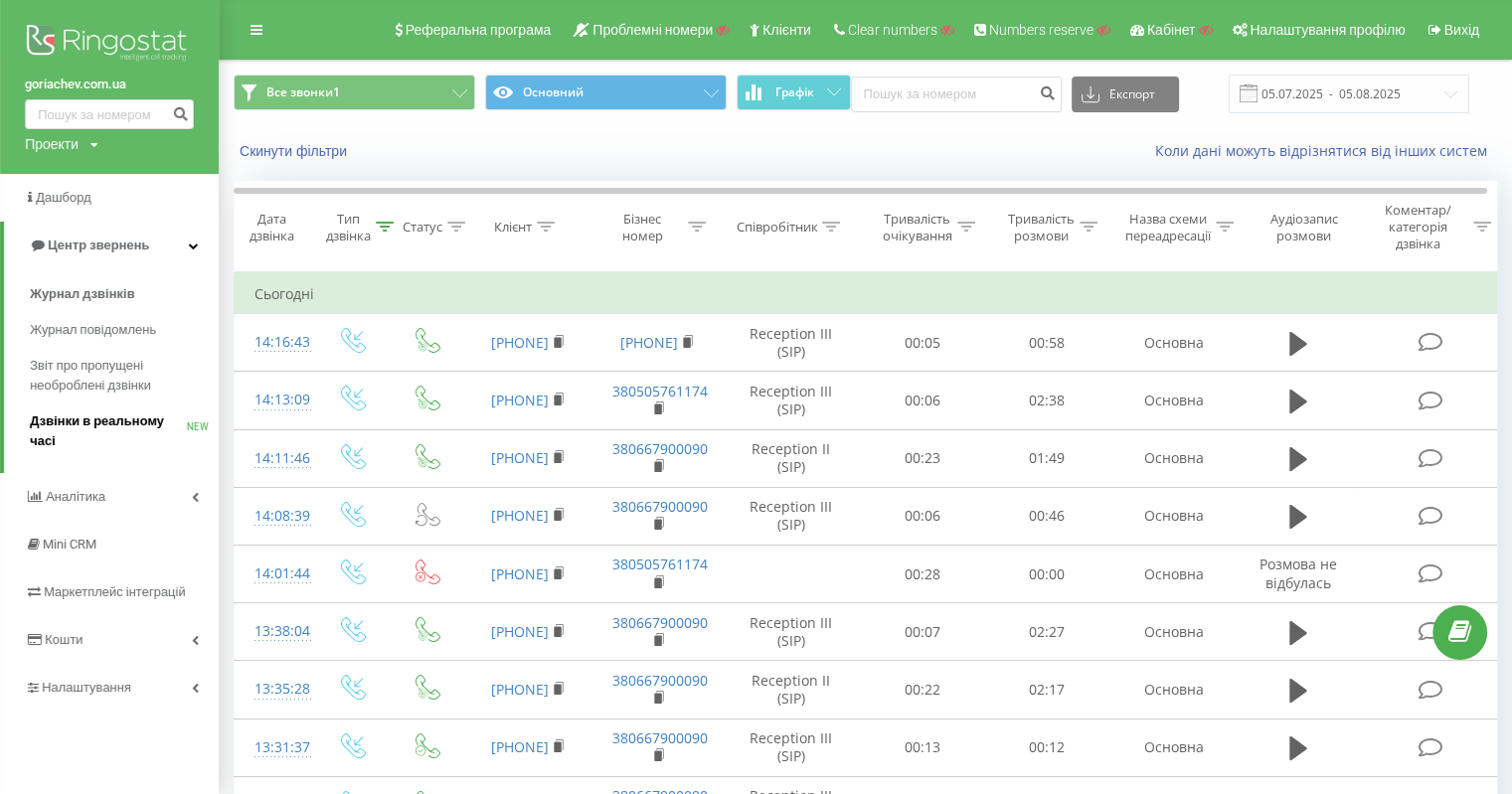 click on "Дзвінки в реальному часі" at bounding box center [108, 431] 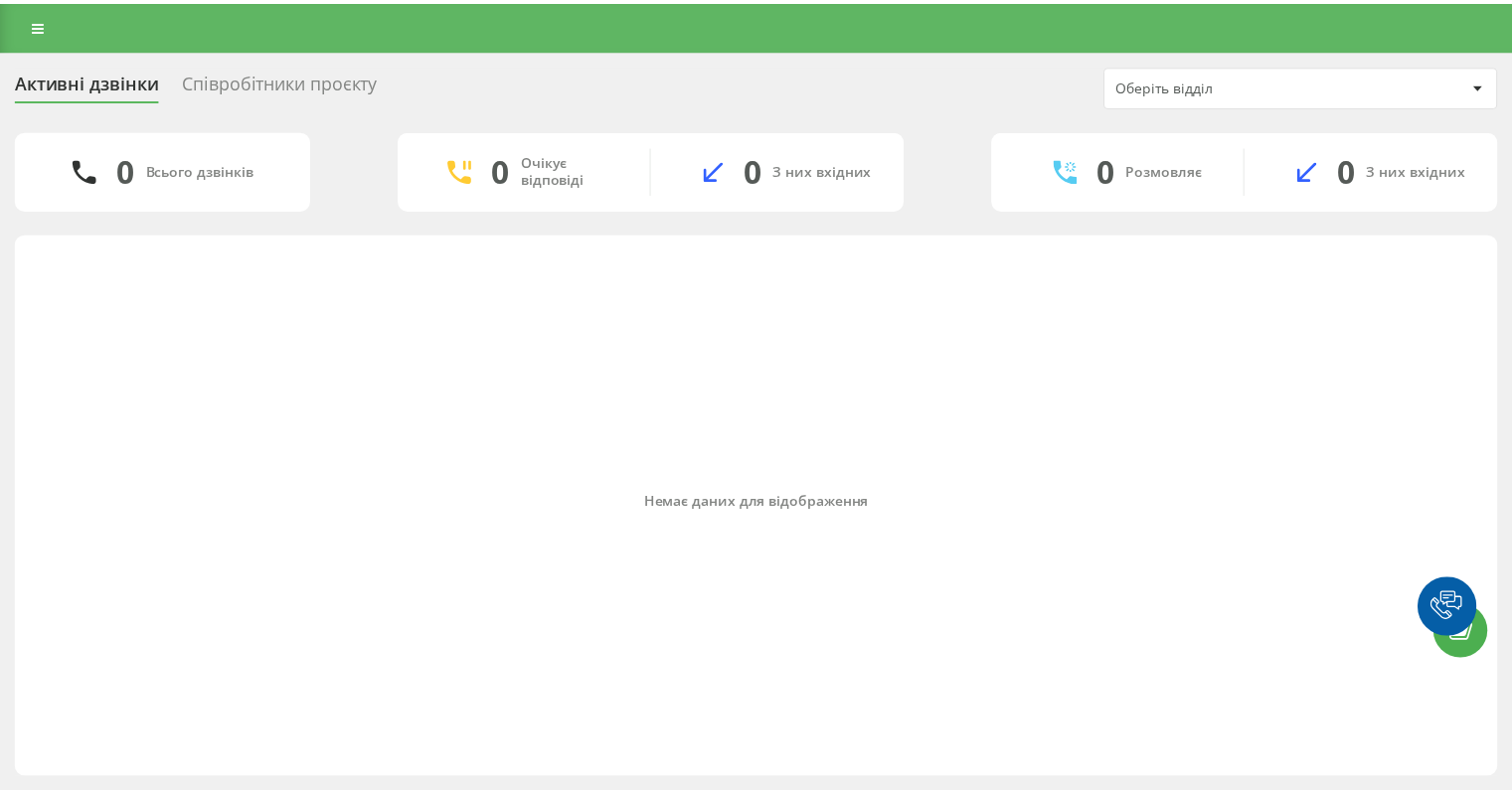 scroll, scrollTop: 0, scrollLeft: 0, axis: both 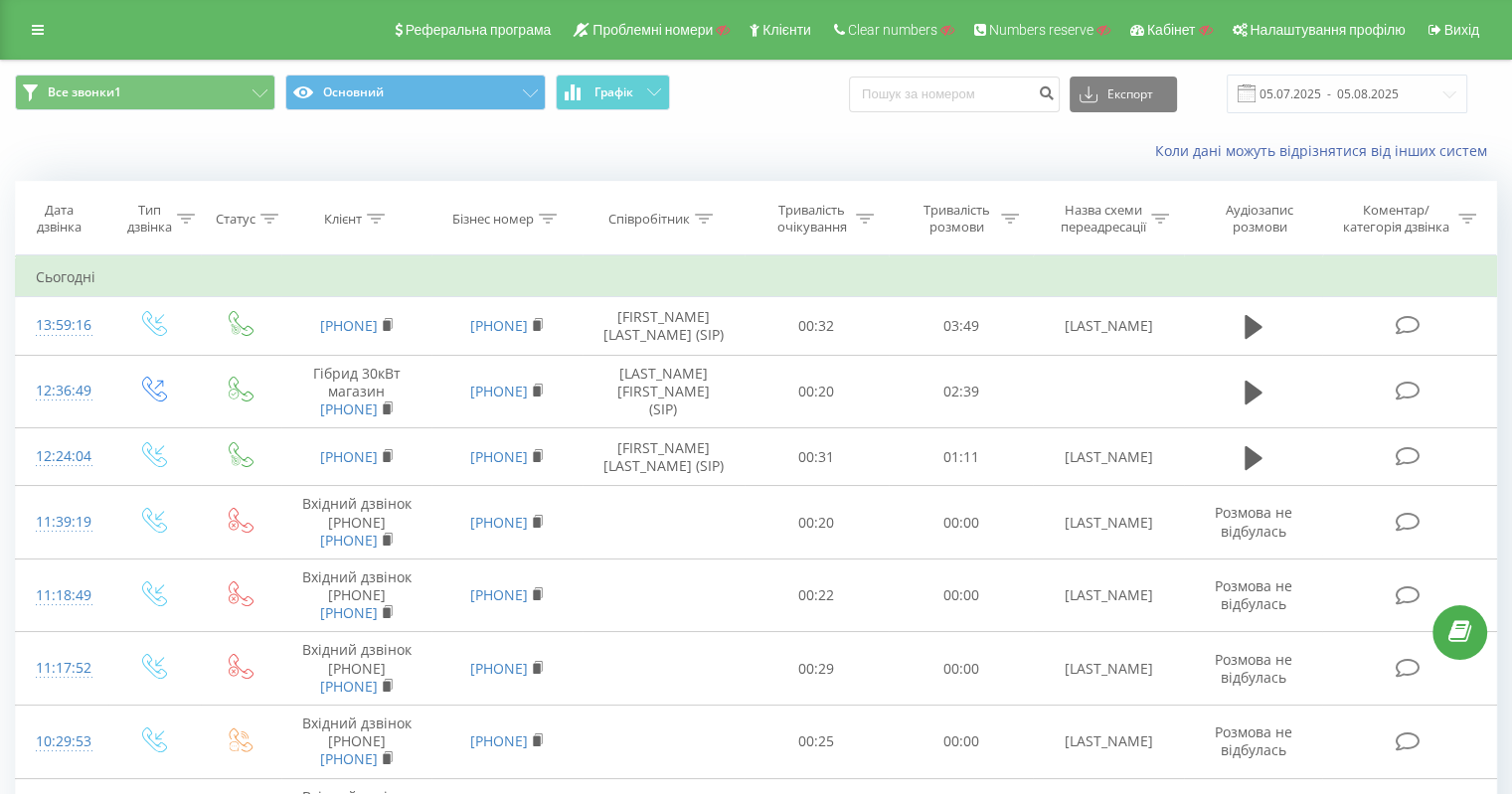 click 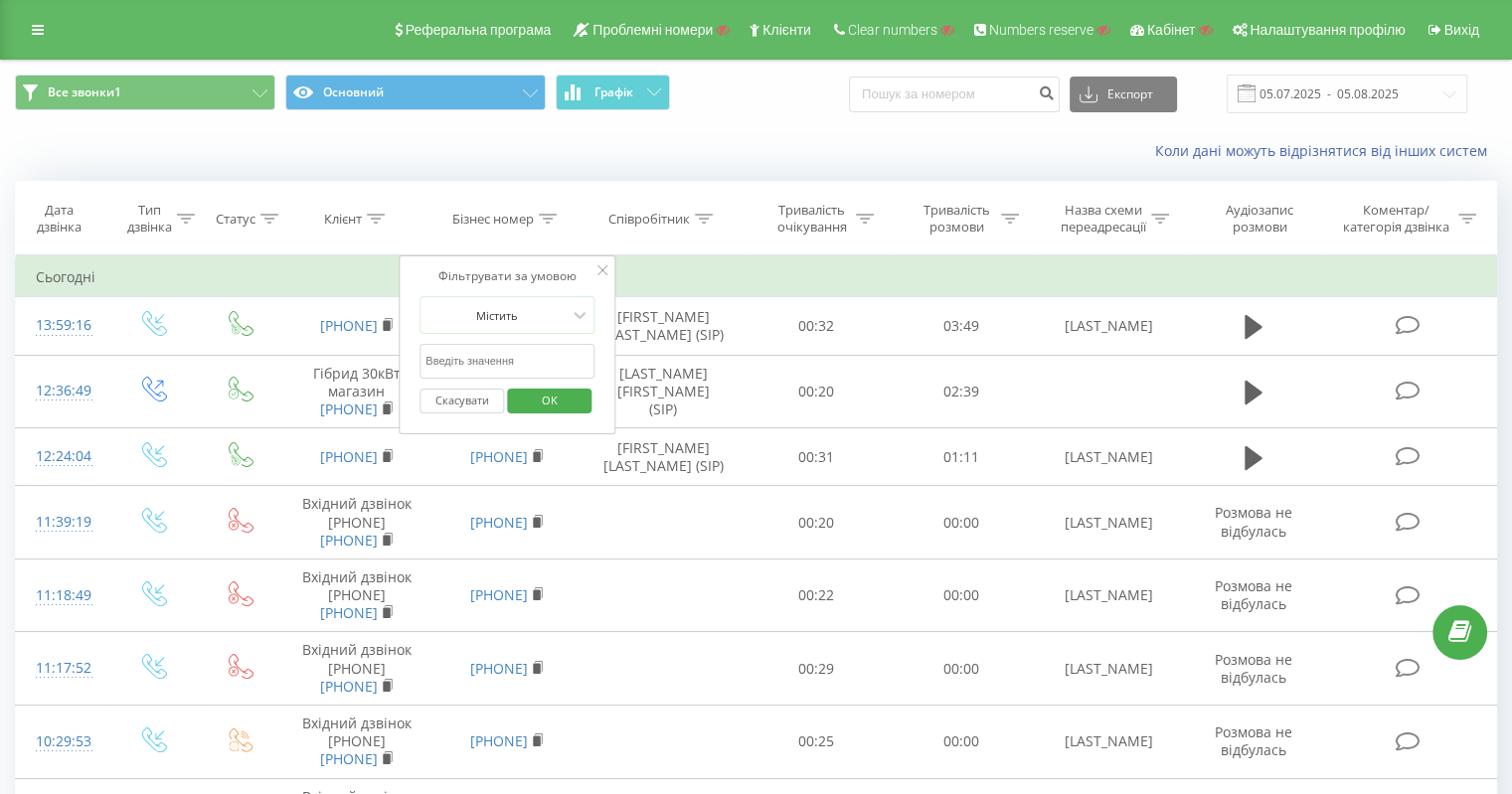click at bounding box center (507, 361) 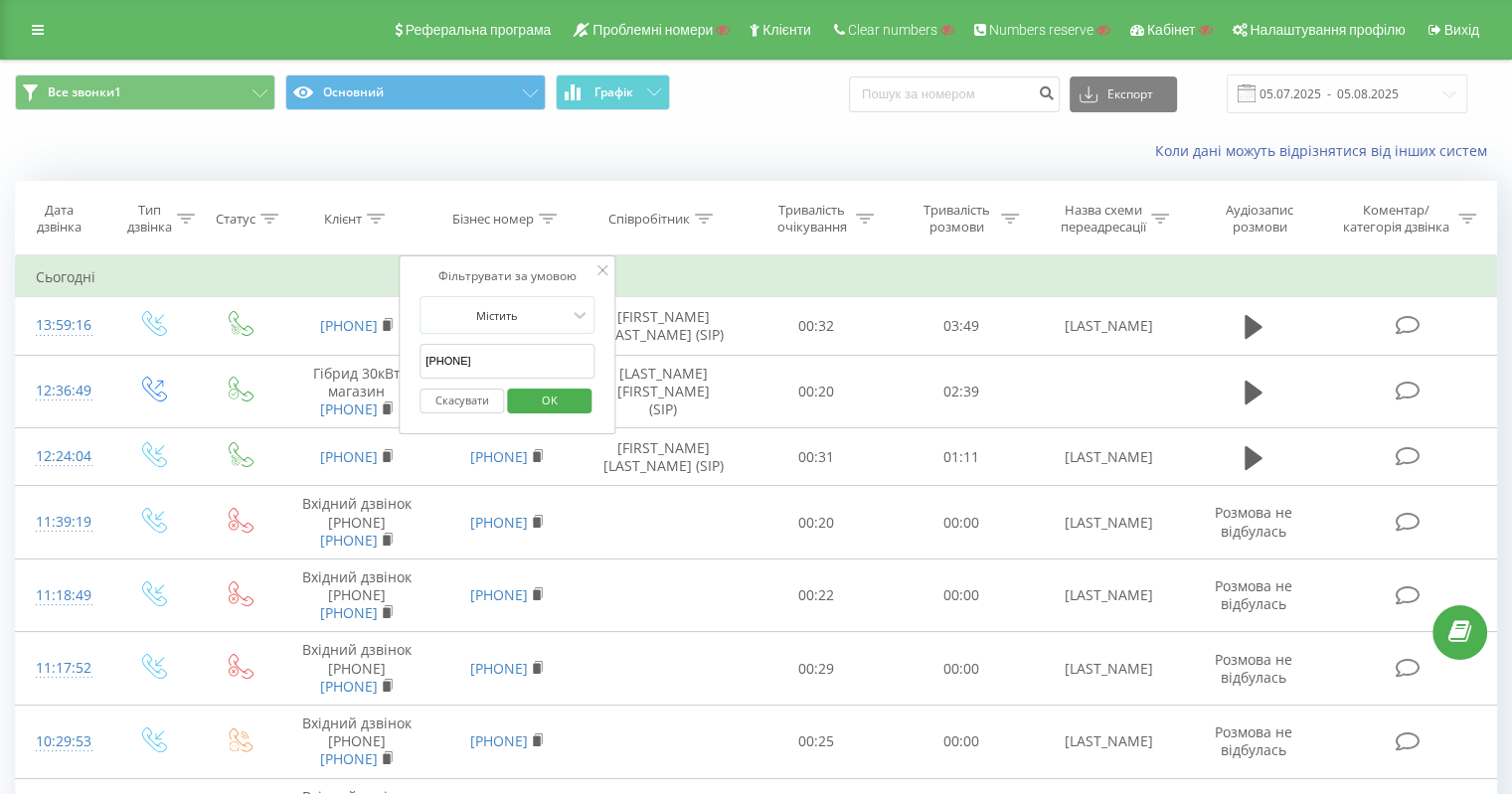 click on "OK" at bounding box center [550, 399] 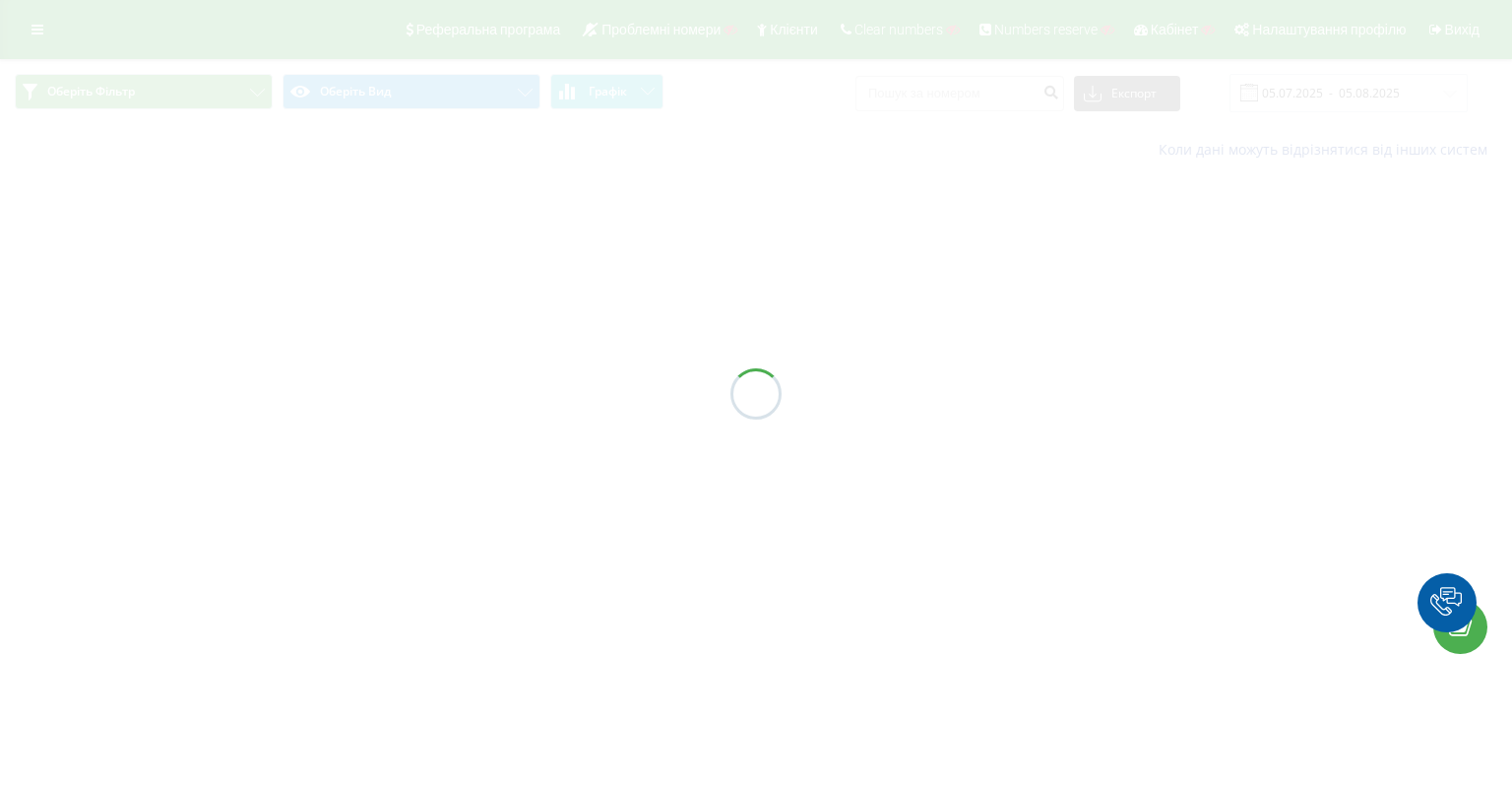 scroll, scrollTop: 0, scrollLeft: 0, axis: both 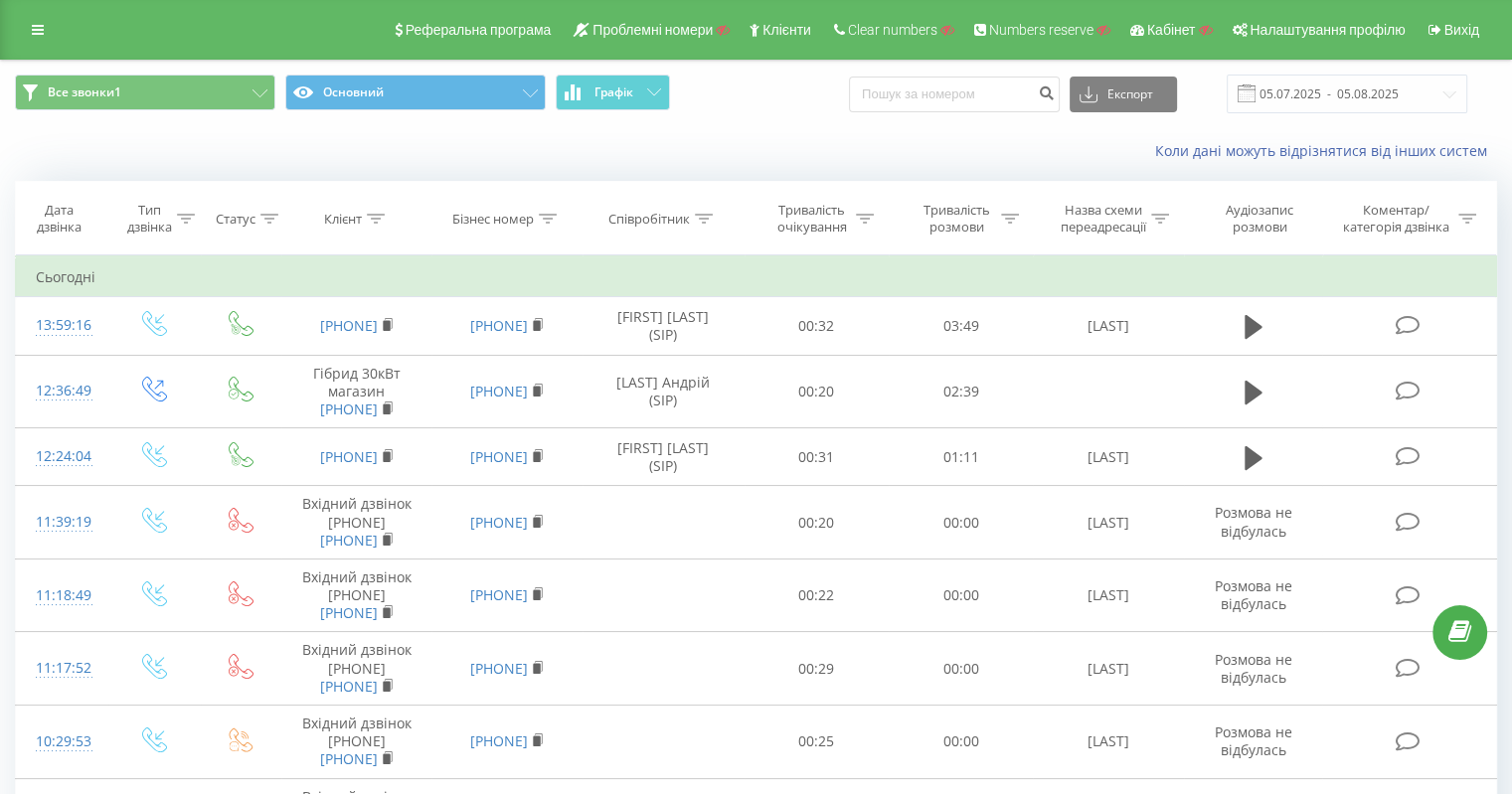 click 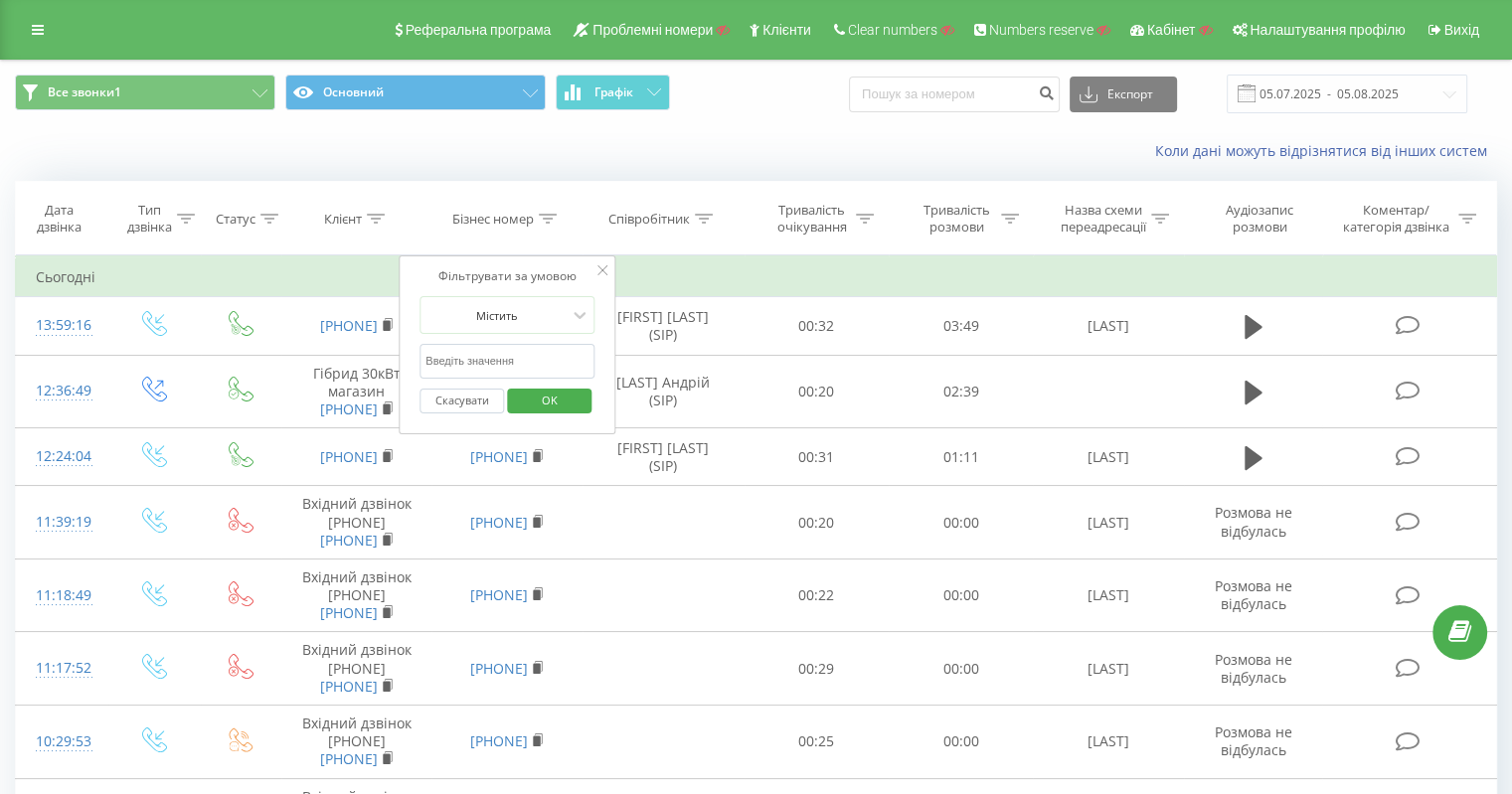 drag, startPoint x: 497, startPoint y: 358, endPoint x: 515, endPoint y: 369, distance: 21.095023 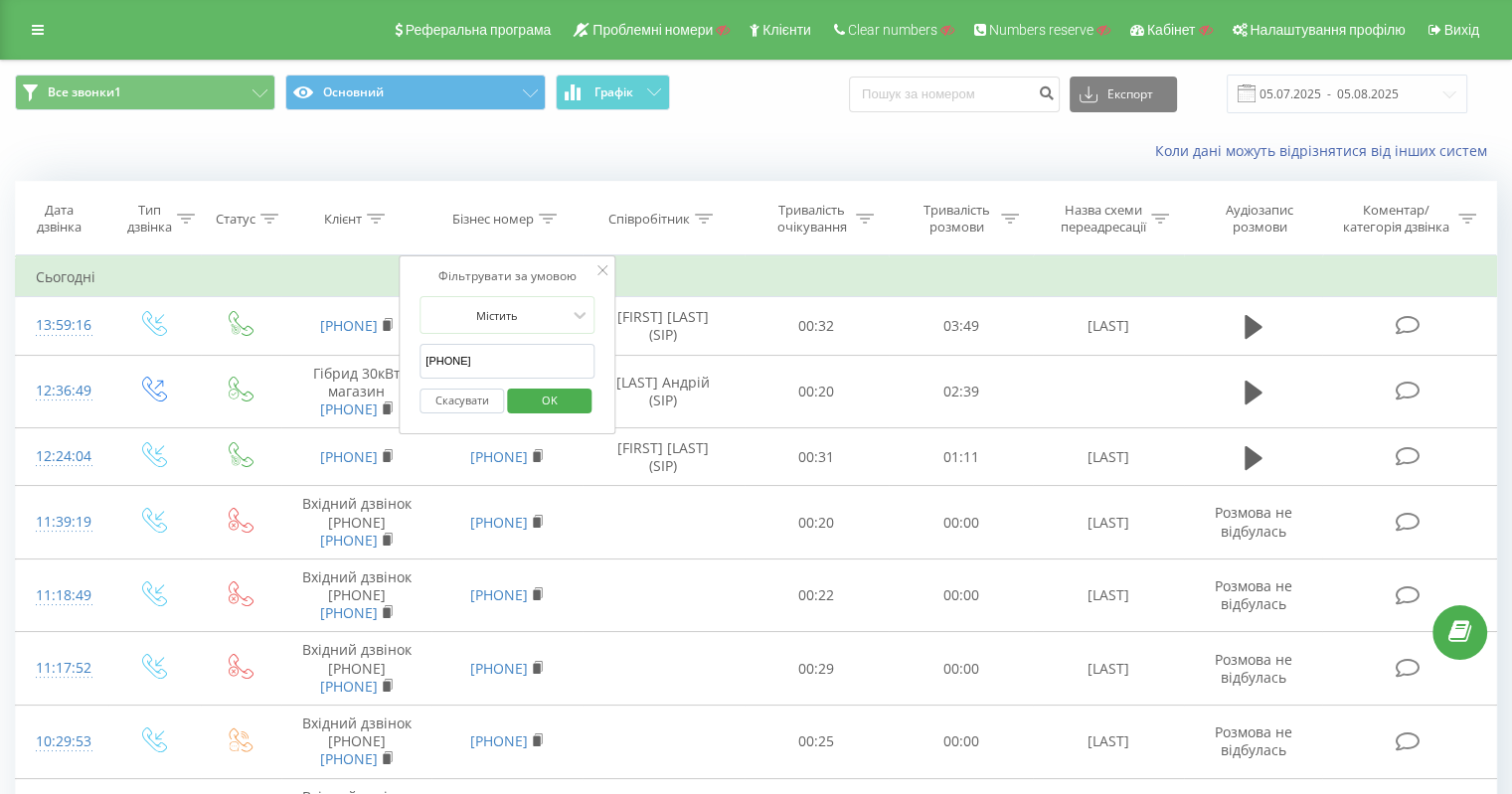click on "OK" at bounding box center [550, 399] 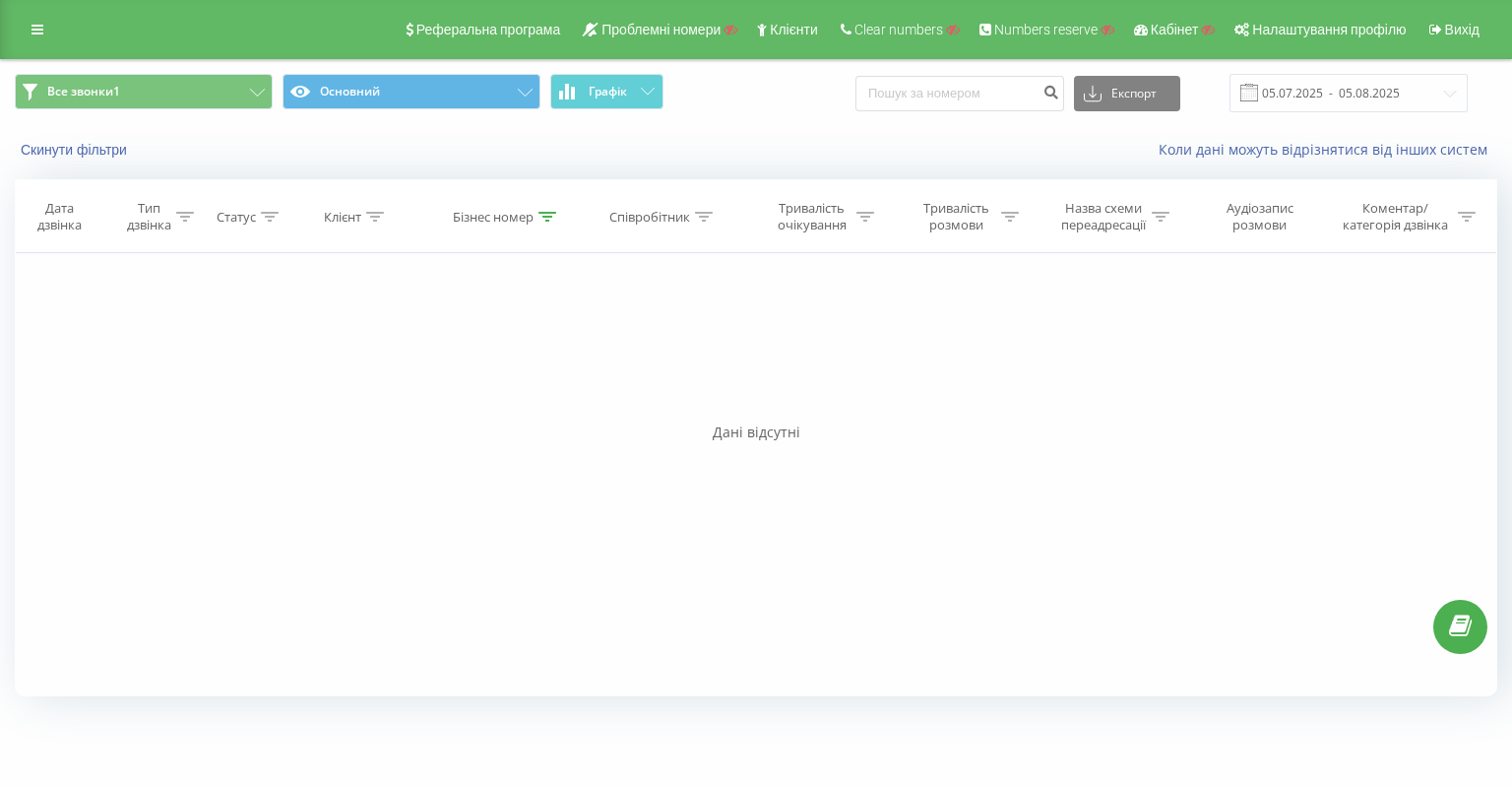 click 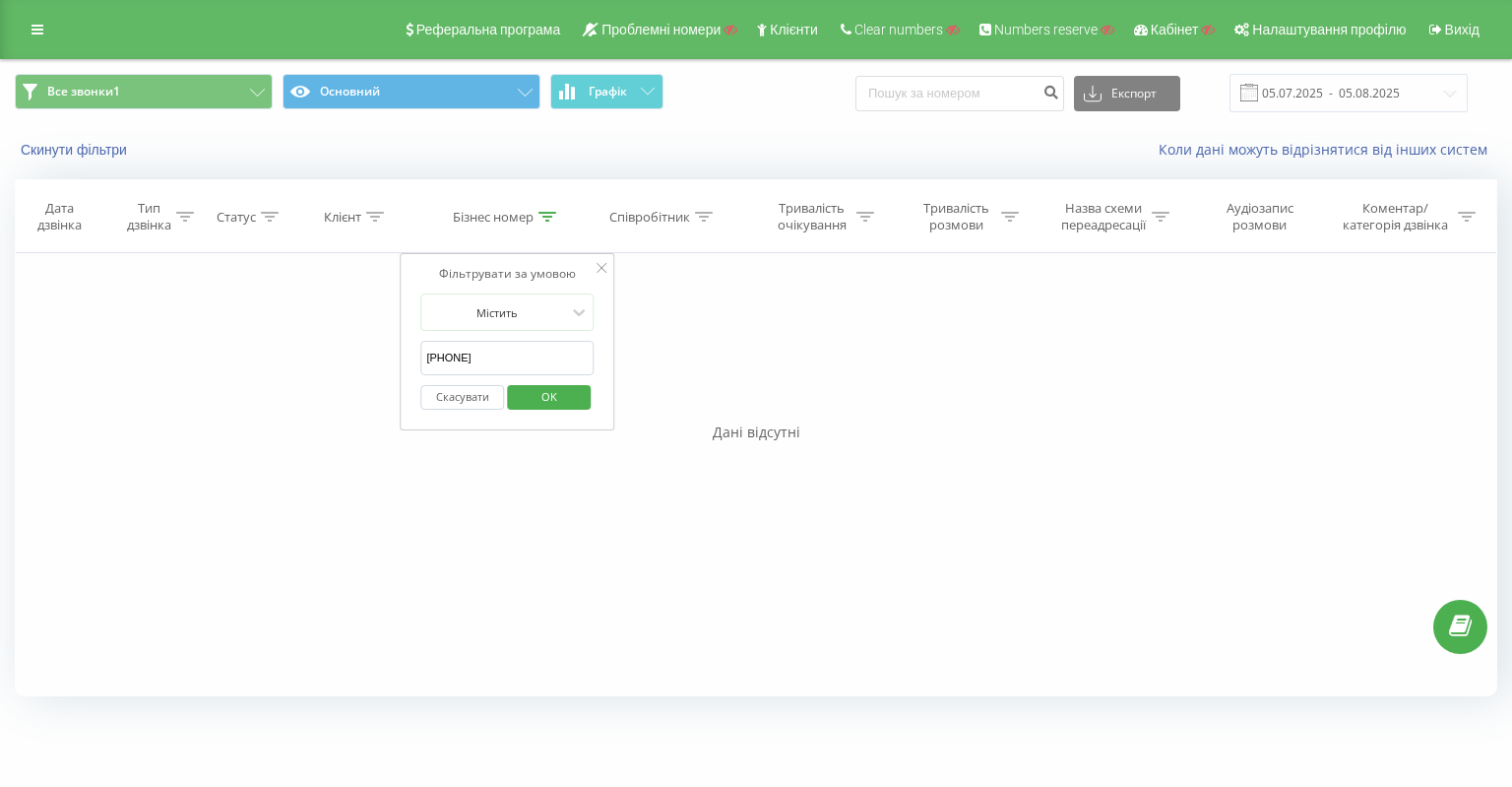 click on "Скасувати" at bounding box center [462, 397] 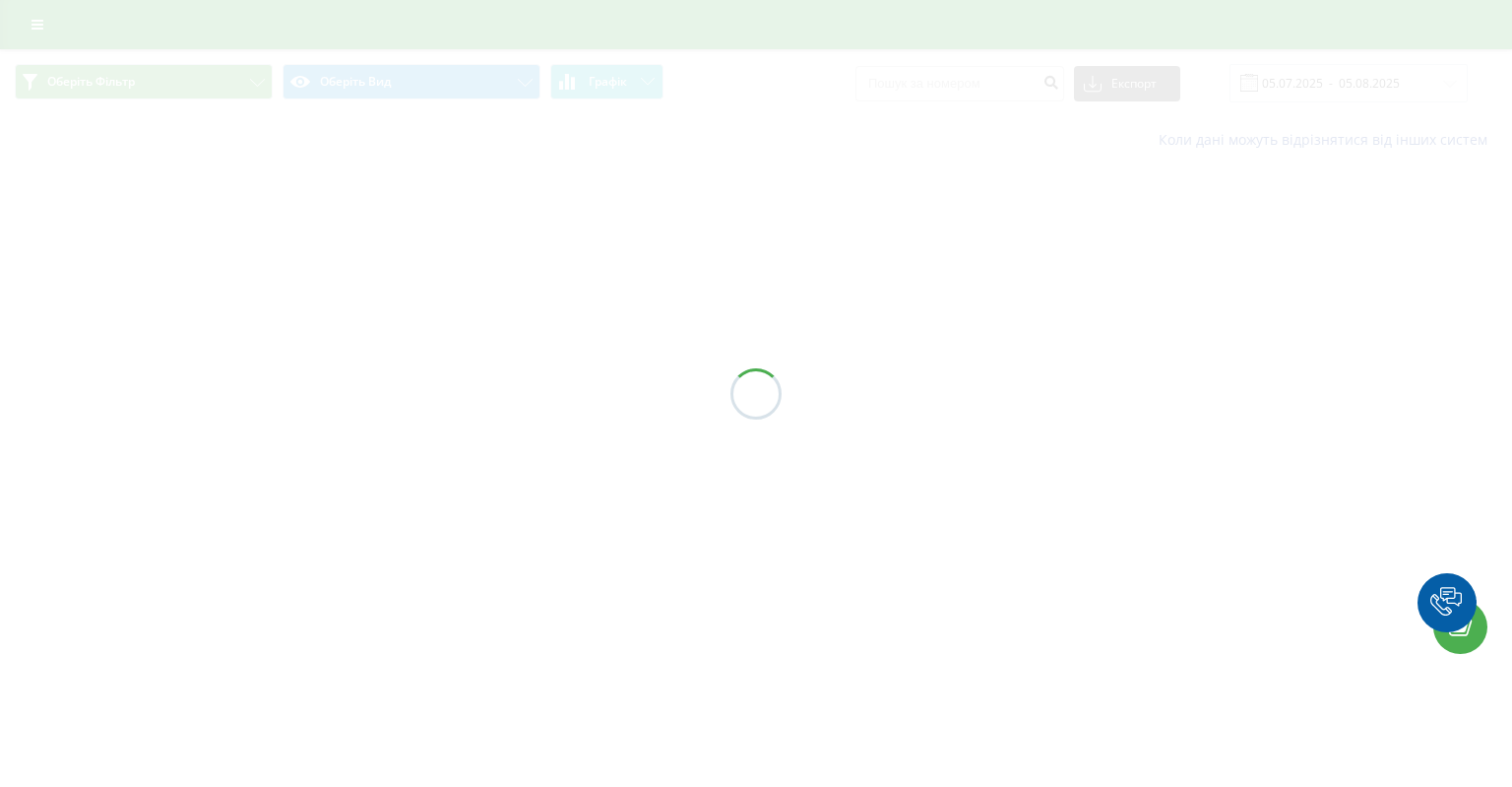 scroll, scrollTop: 0, scrollLeft: 0, axis: both 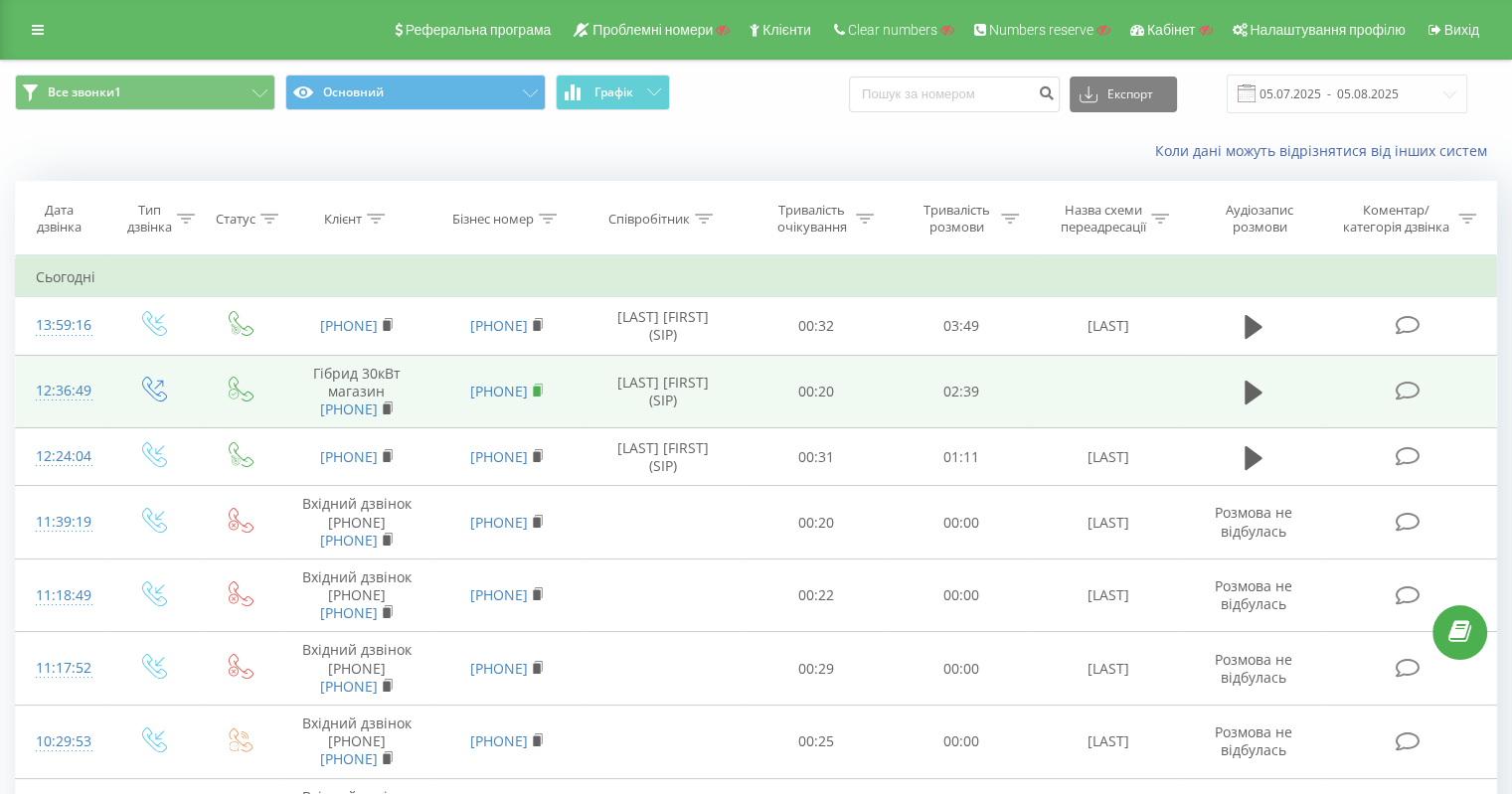 click 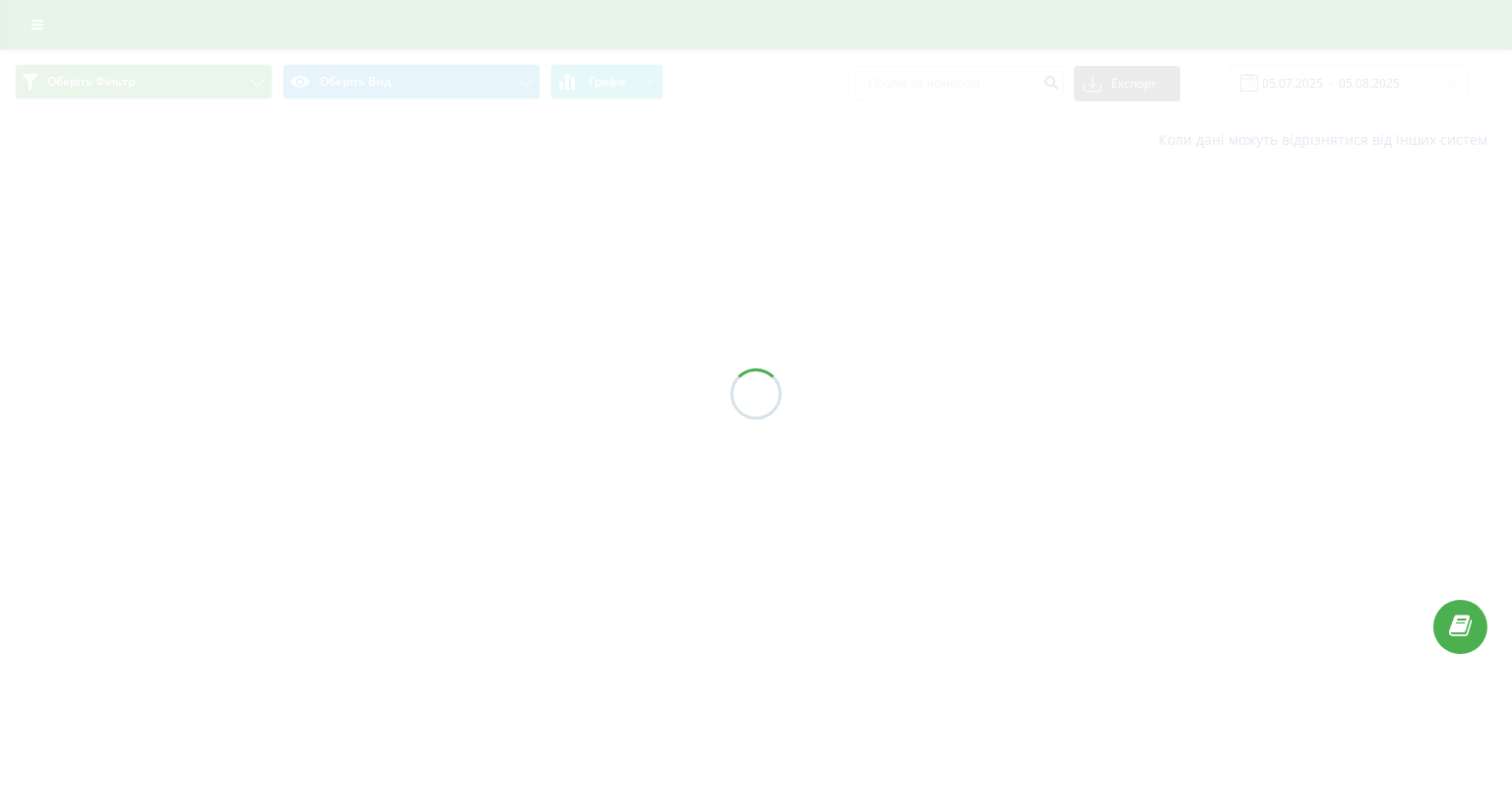scroll, scrollTop: 0, scrollLeft: 0, axis: both 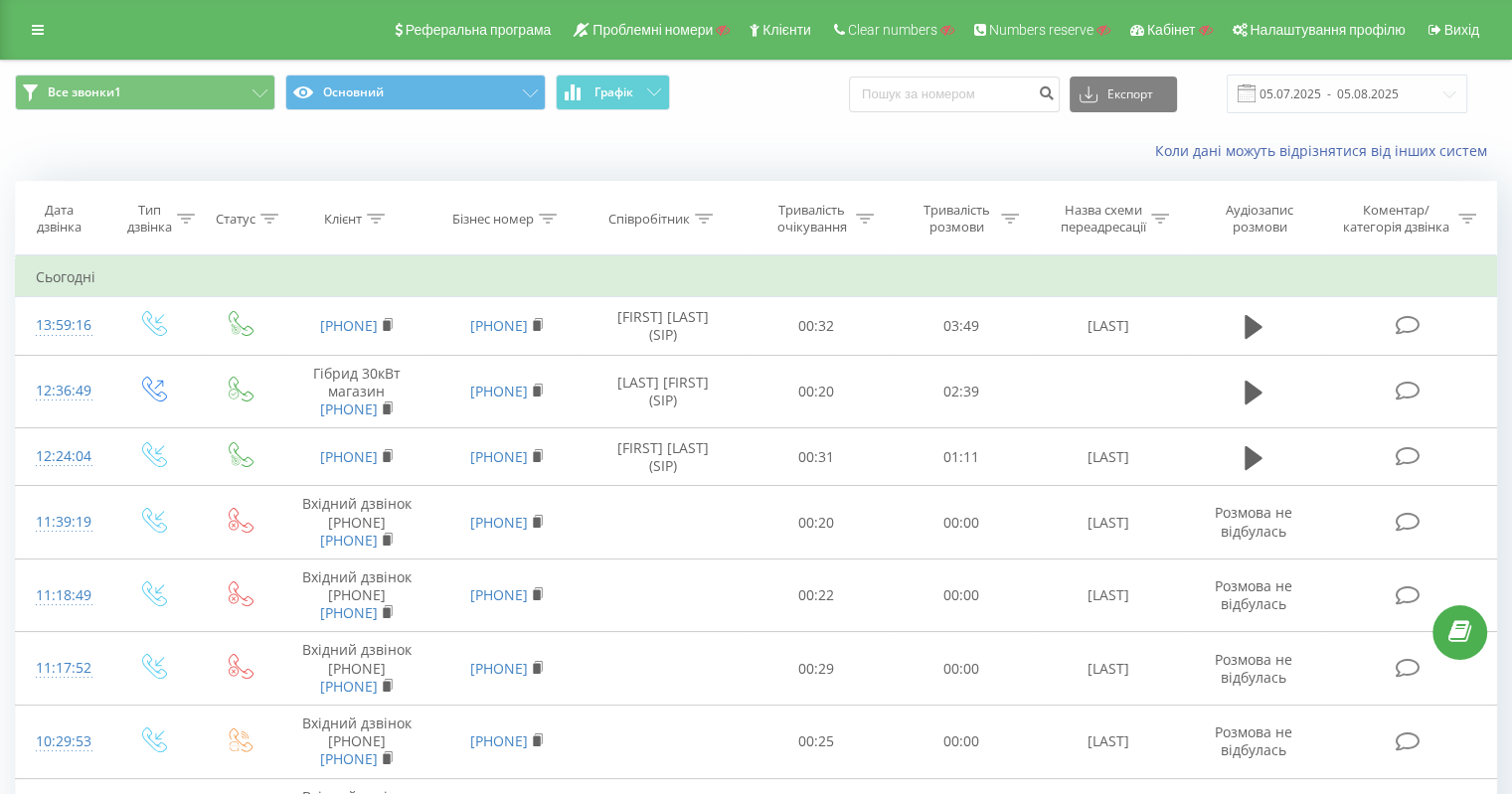 click at bounding box center [548, 219] 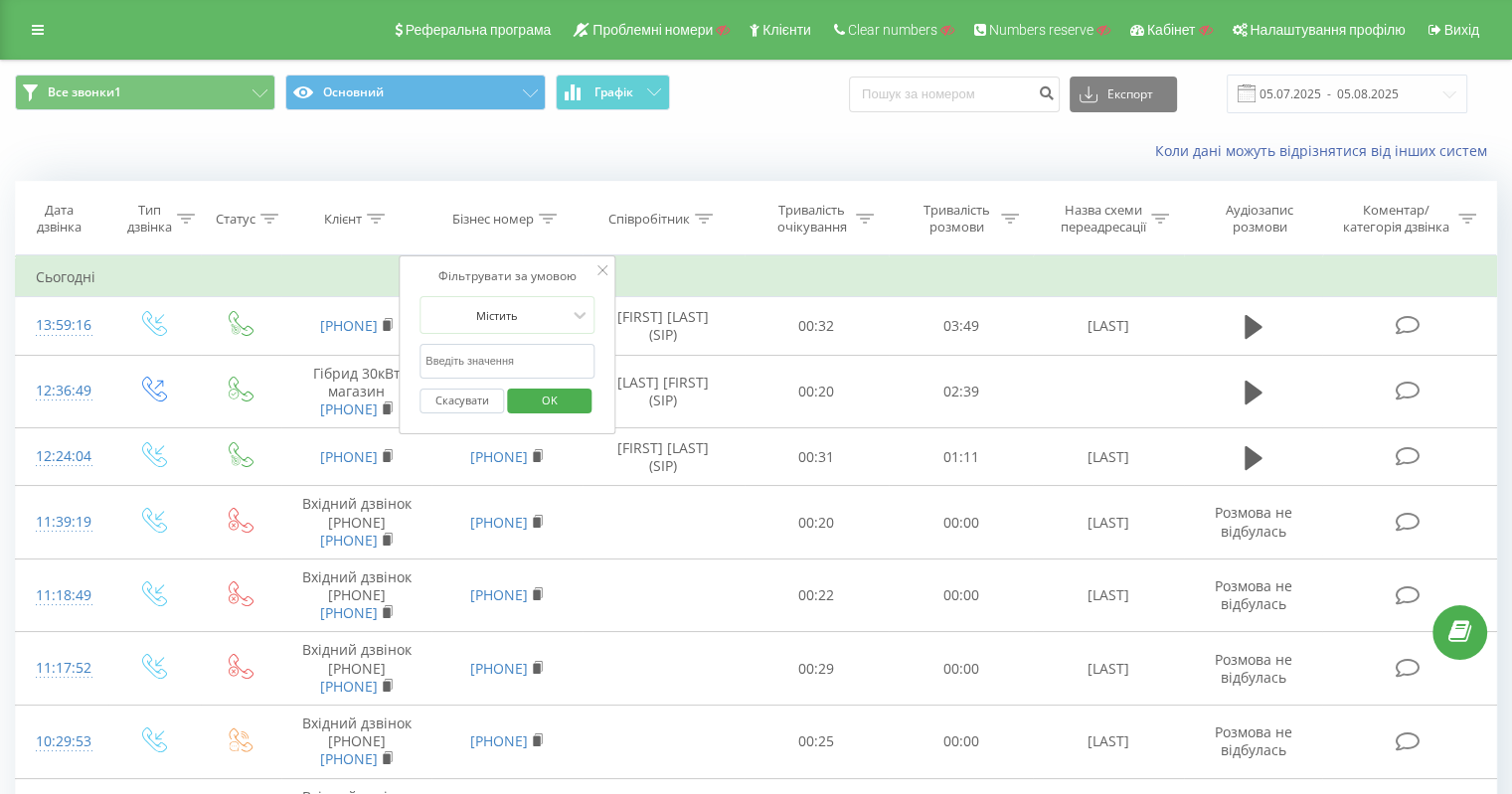 click at bounding box center (507, 361) 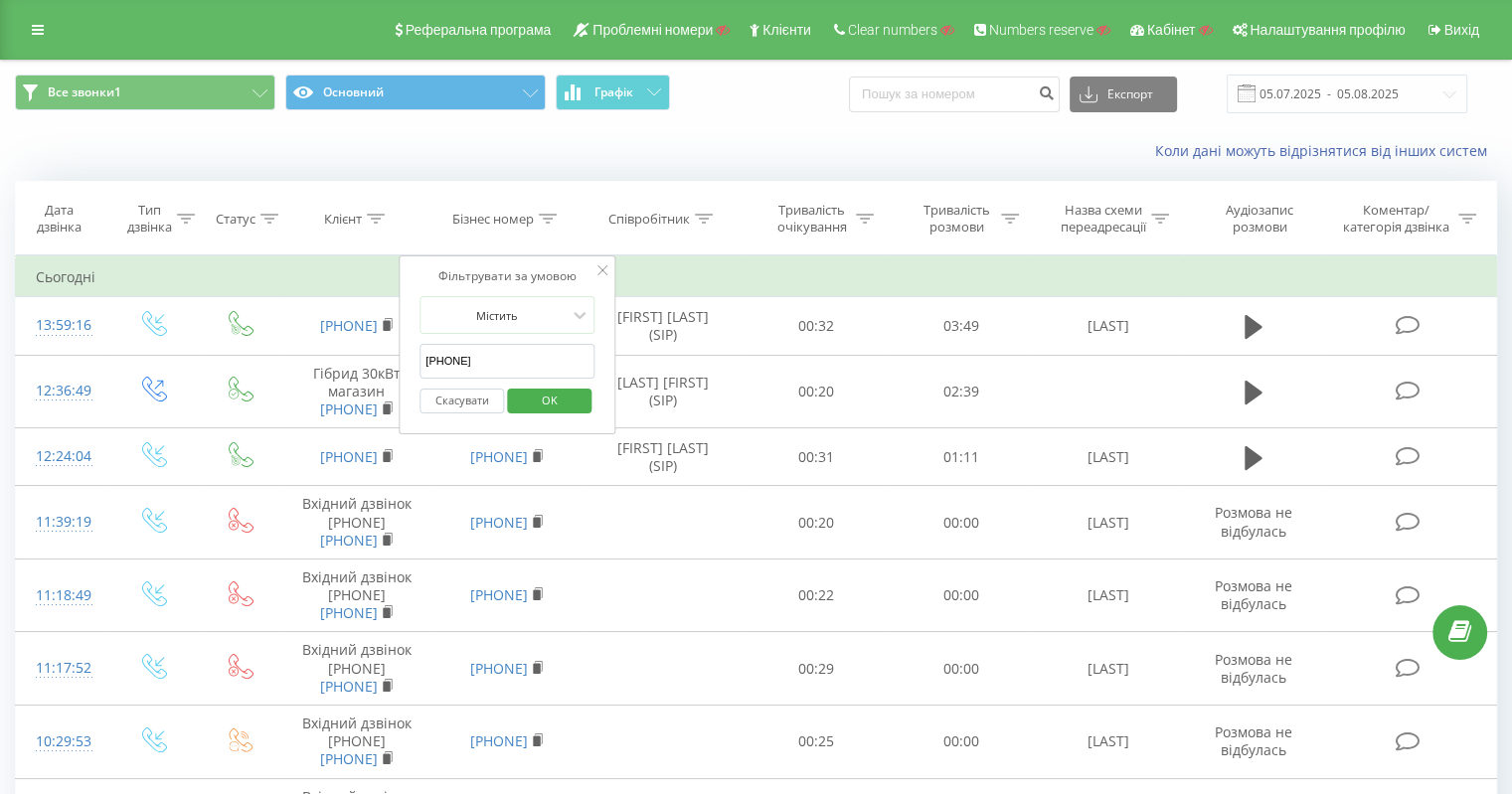 type on "0635249940" 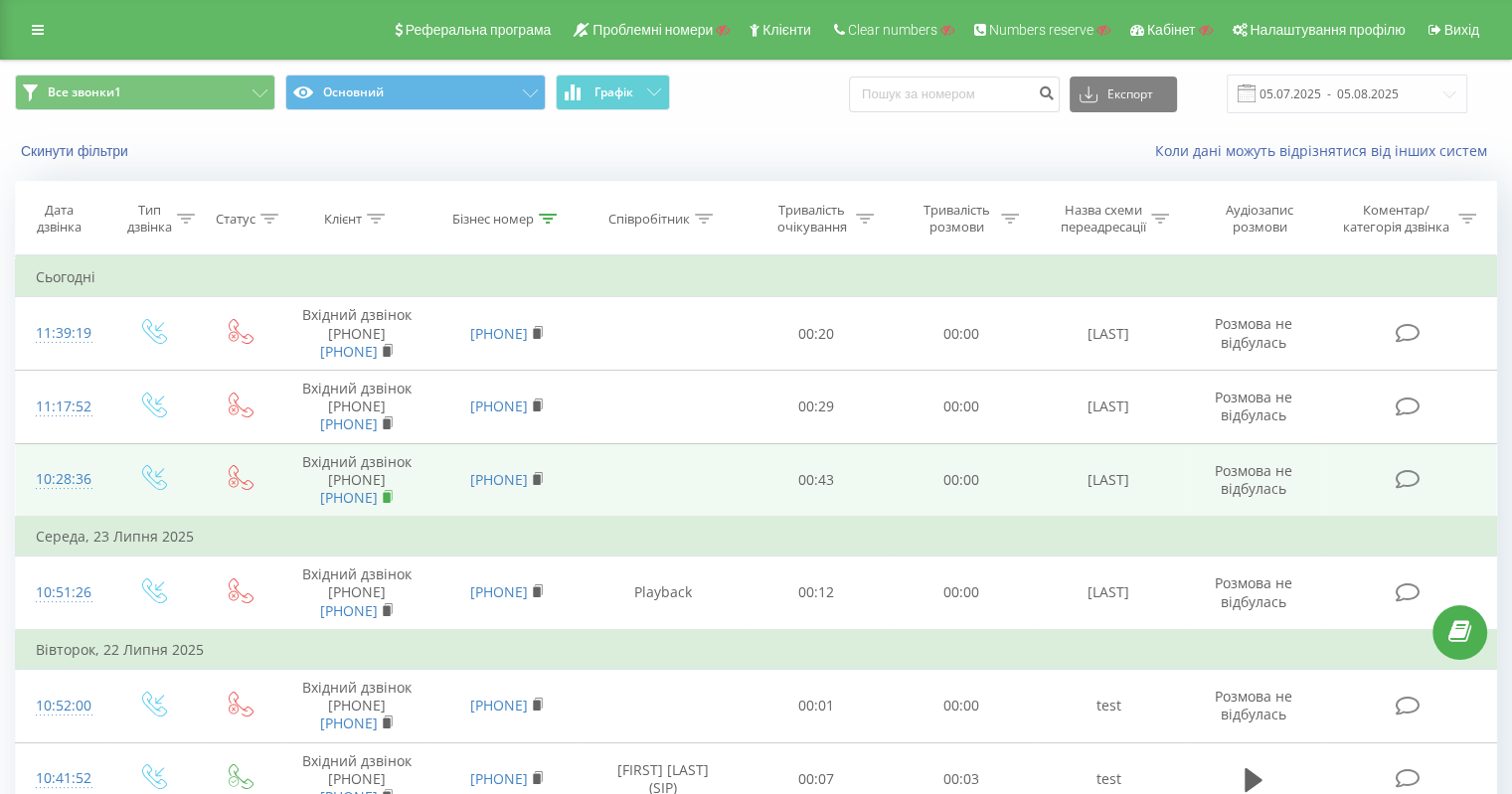 click 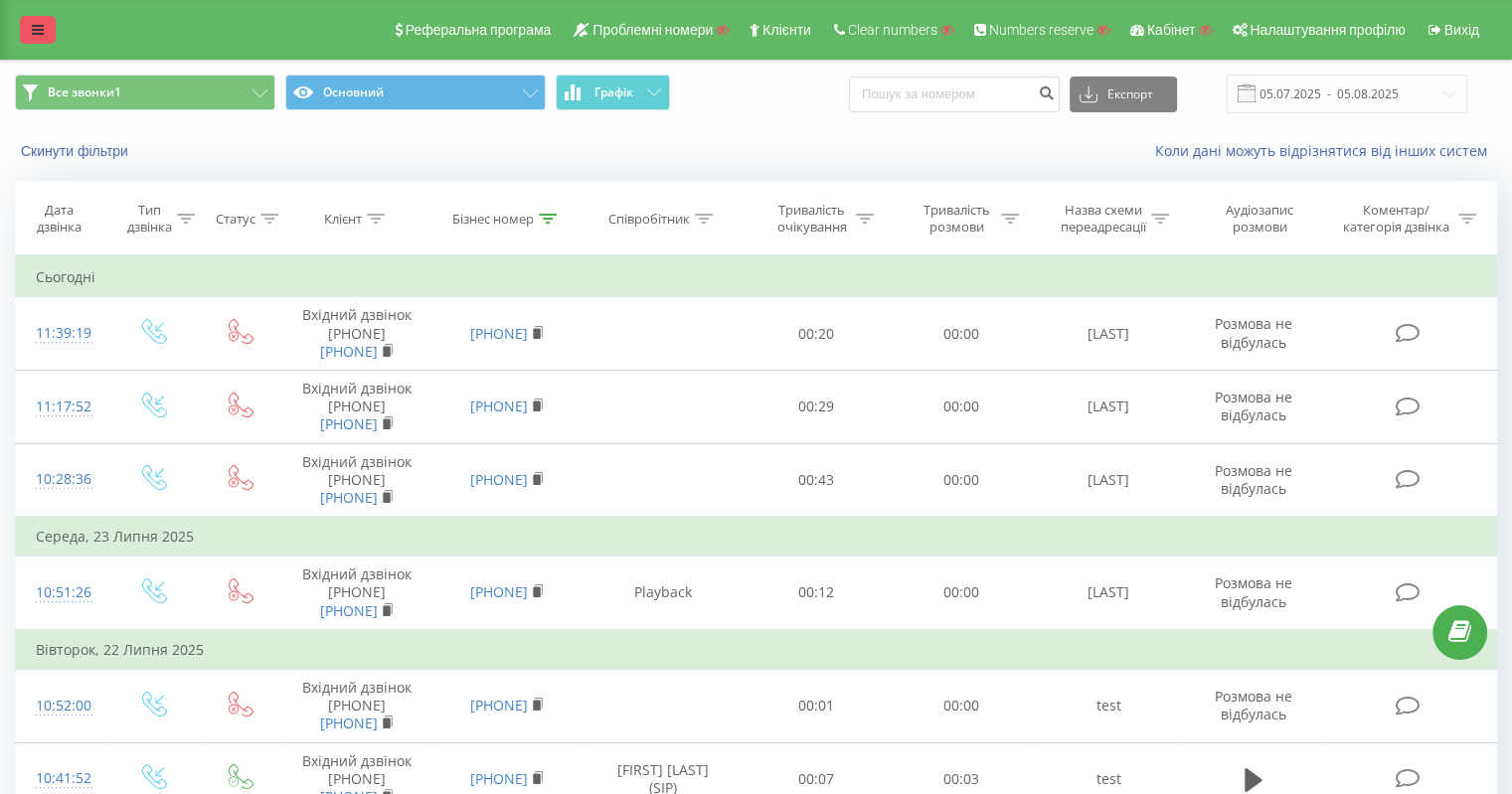 click at bounding box center (38, 30) 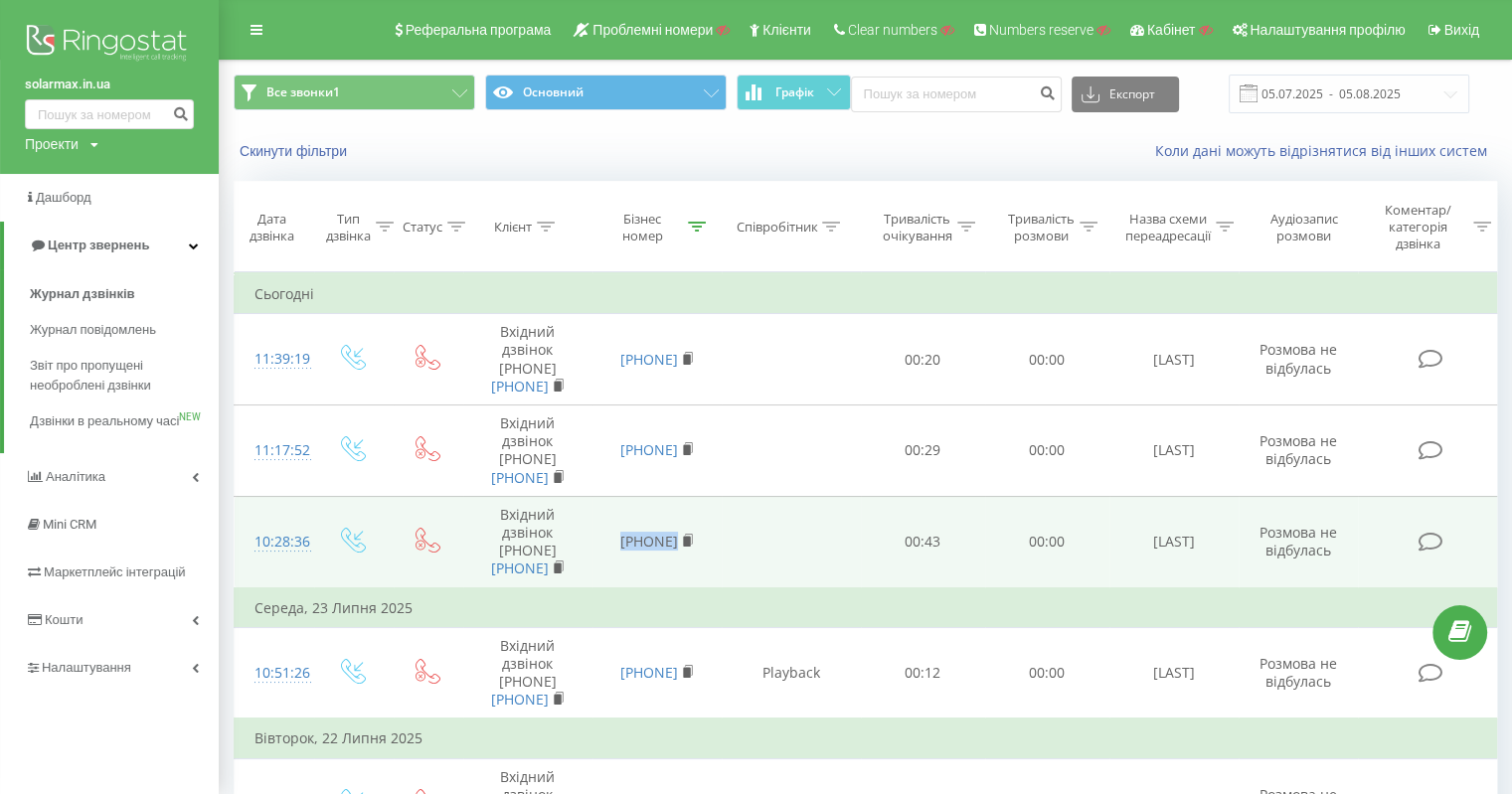drag, startPoint x: 602, startPoint y: 619, endPoint x: 756, endPoint y: 615, distance: 154.0519 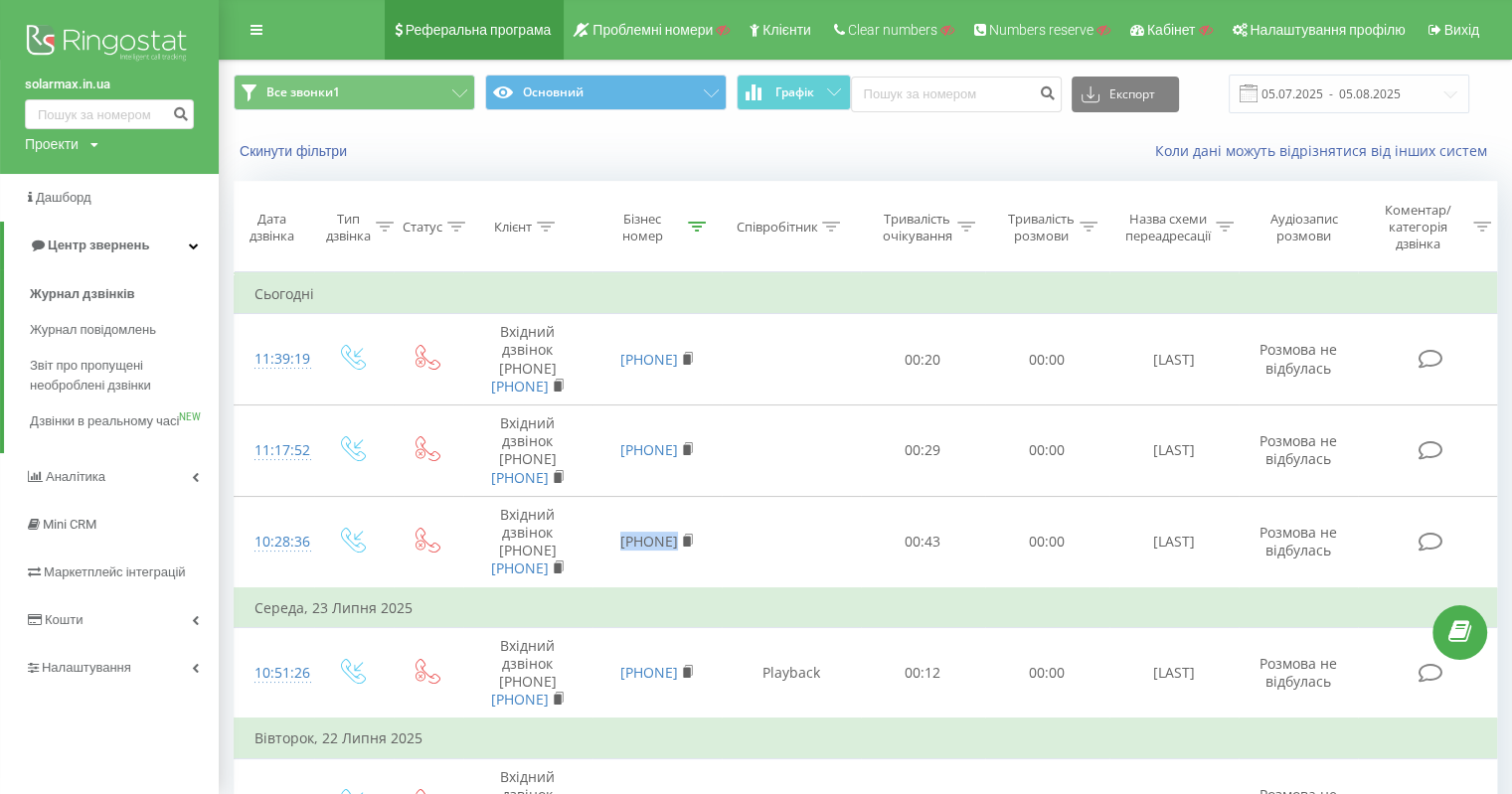copy on "380635249940" 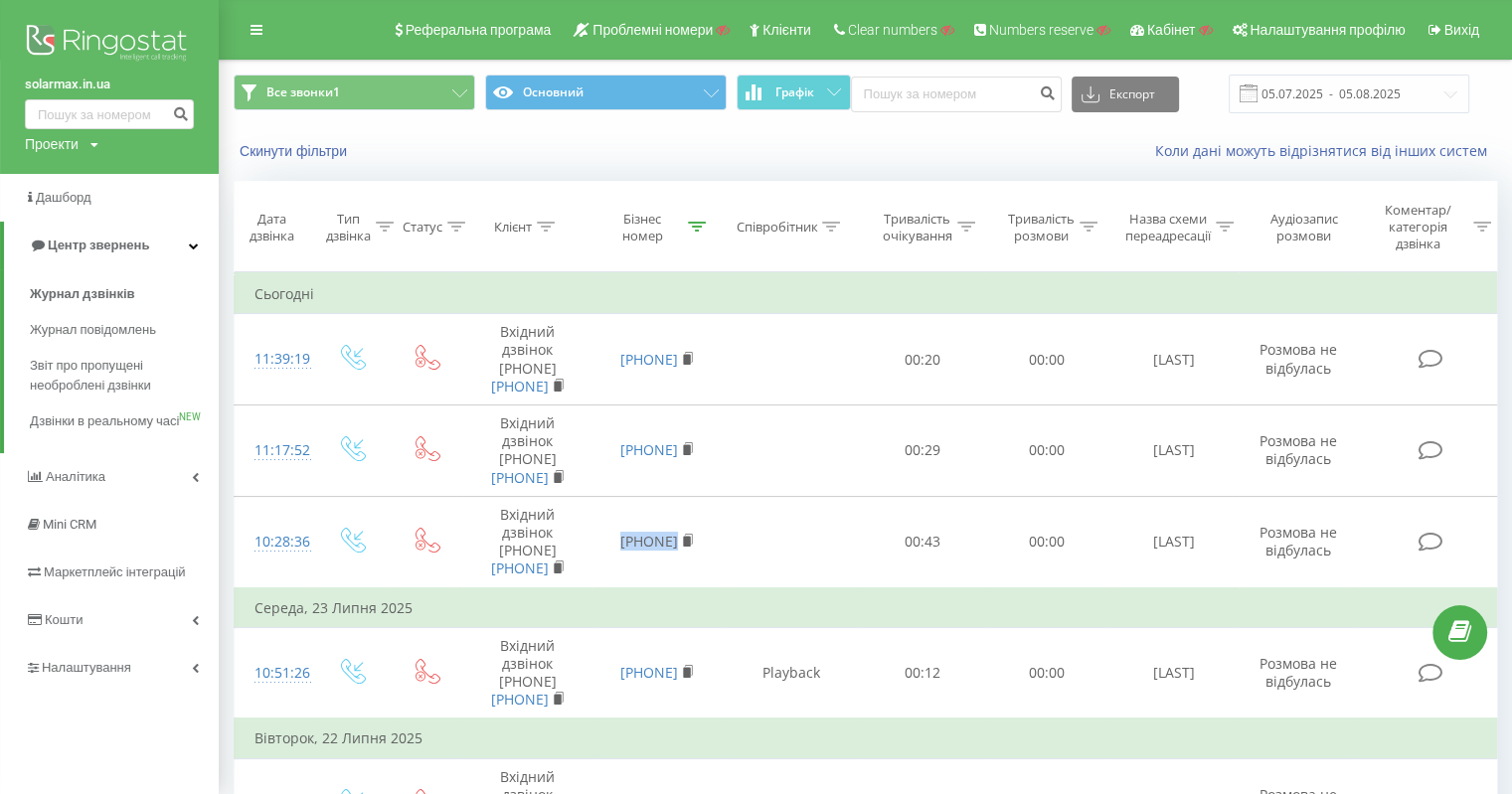 click on "Налаштування" at bounding box center [86, 667] 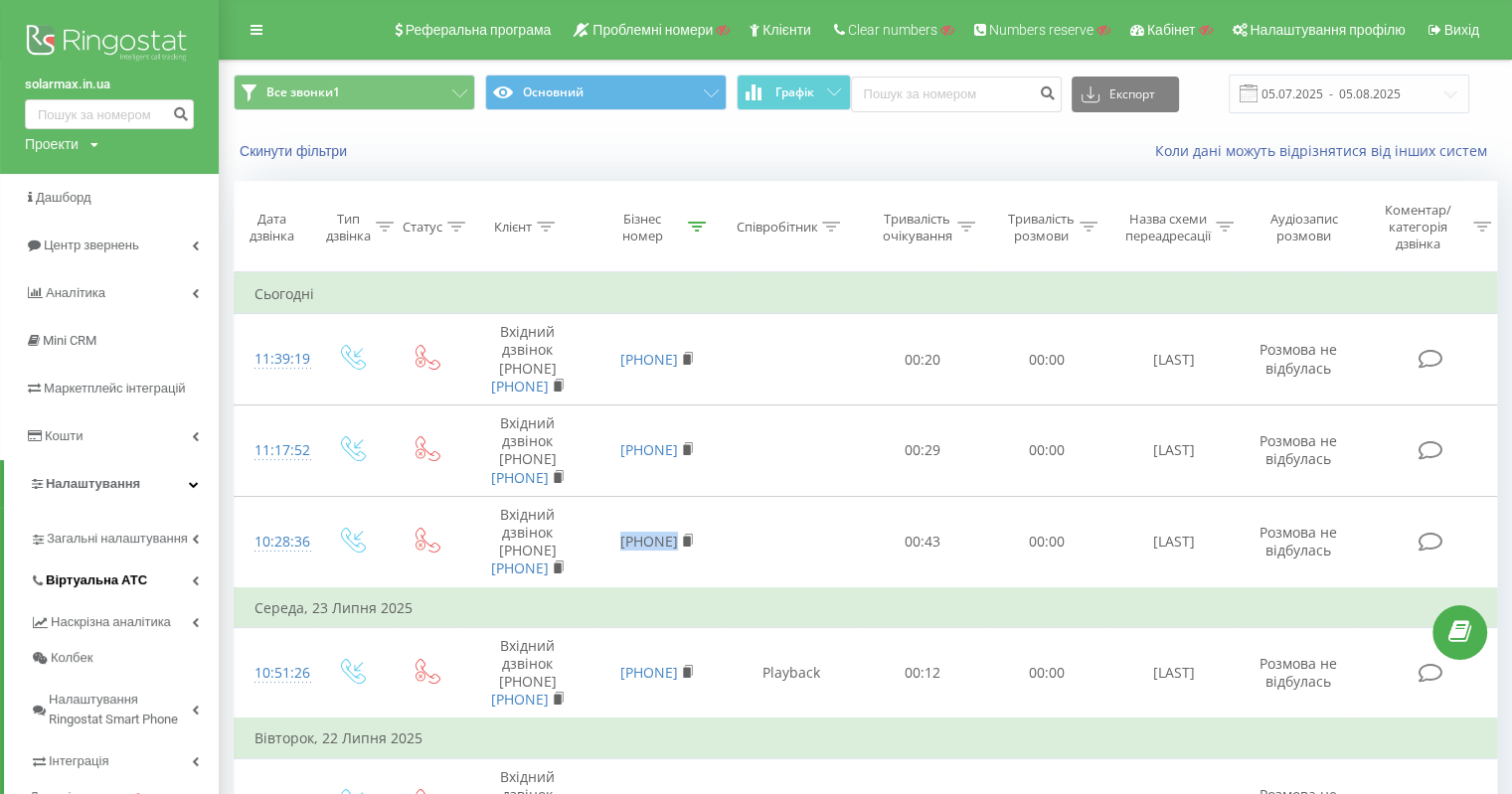 click on "Віртуальна АТС" at bounding box center (96, 580) 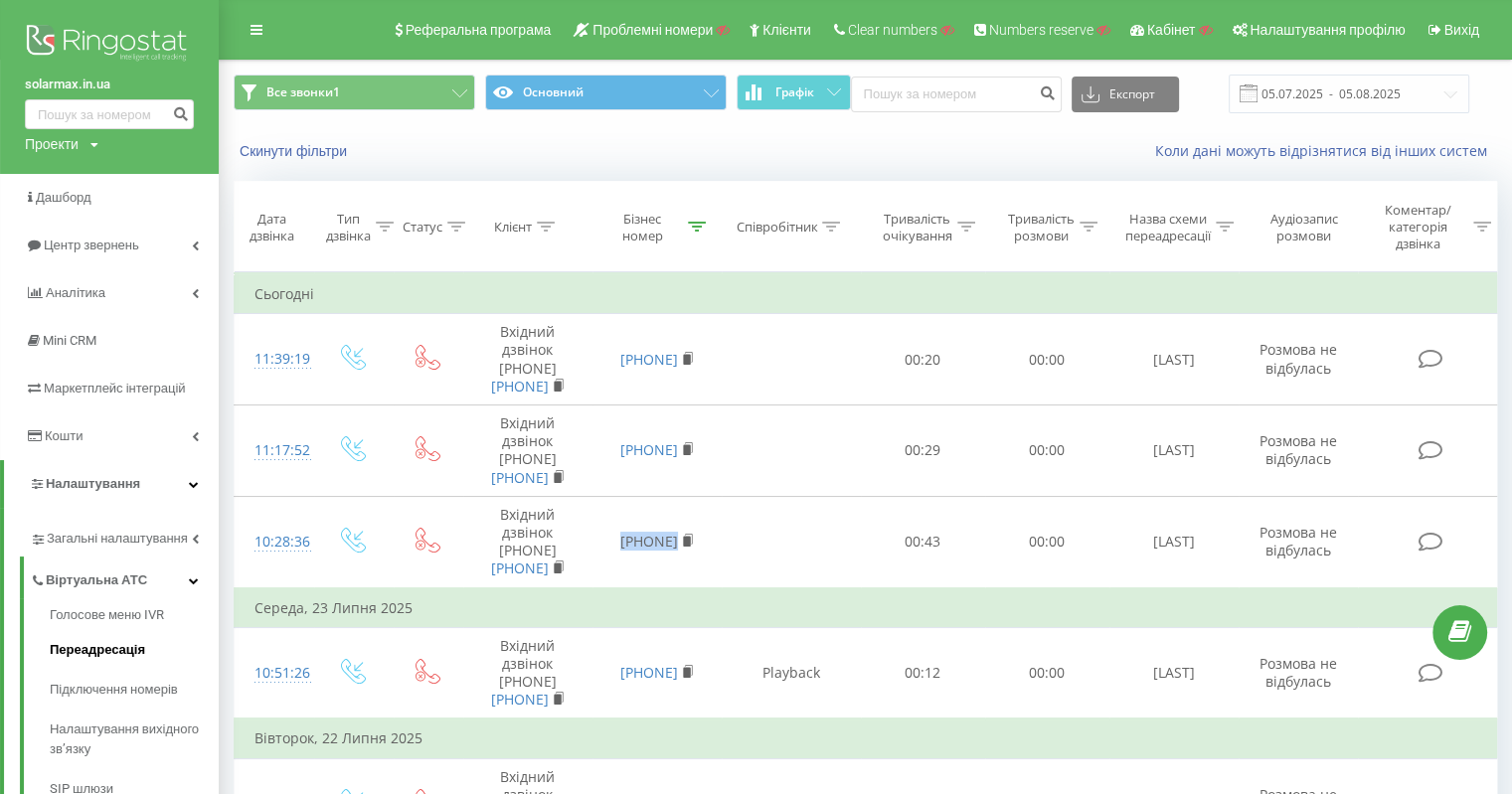 click on "Переадресація" at bounding box center [134, 650] 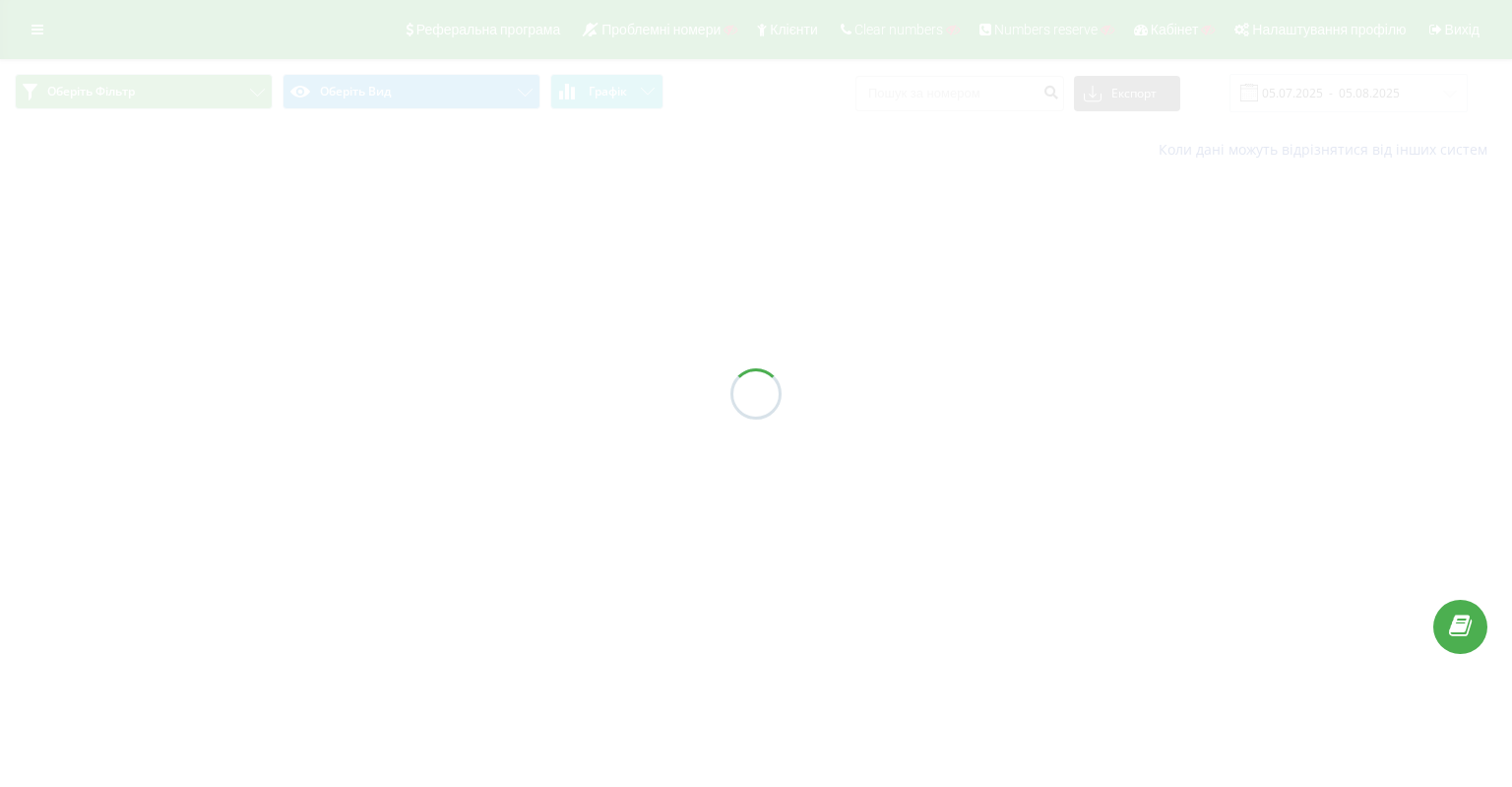 scroll, scrollTop: 0, scrollLeft: 0, axis: both 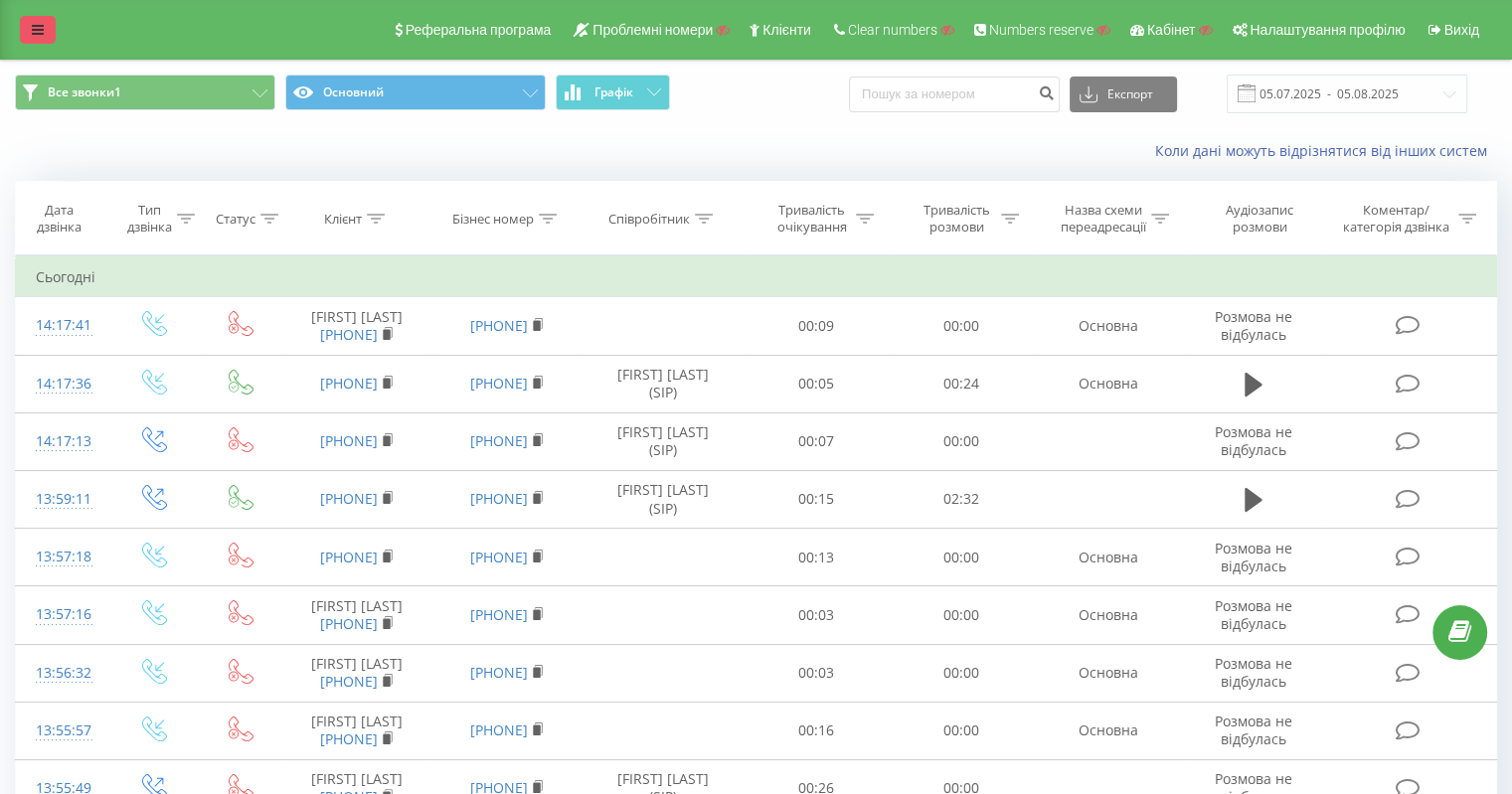 click at bounding box center (38, 30) 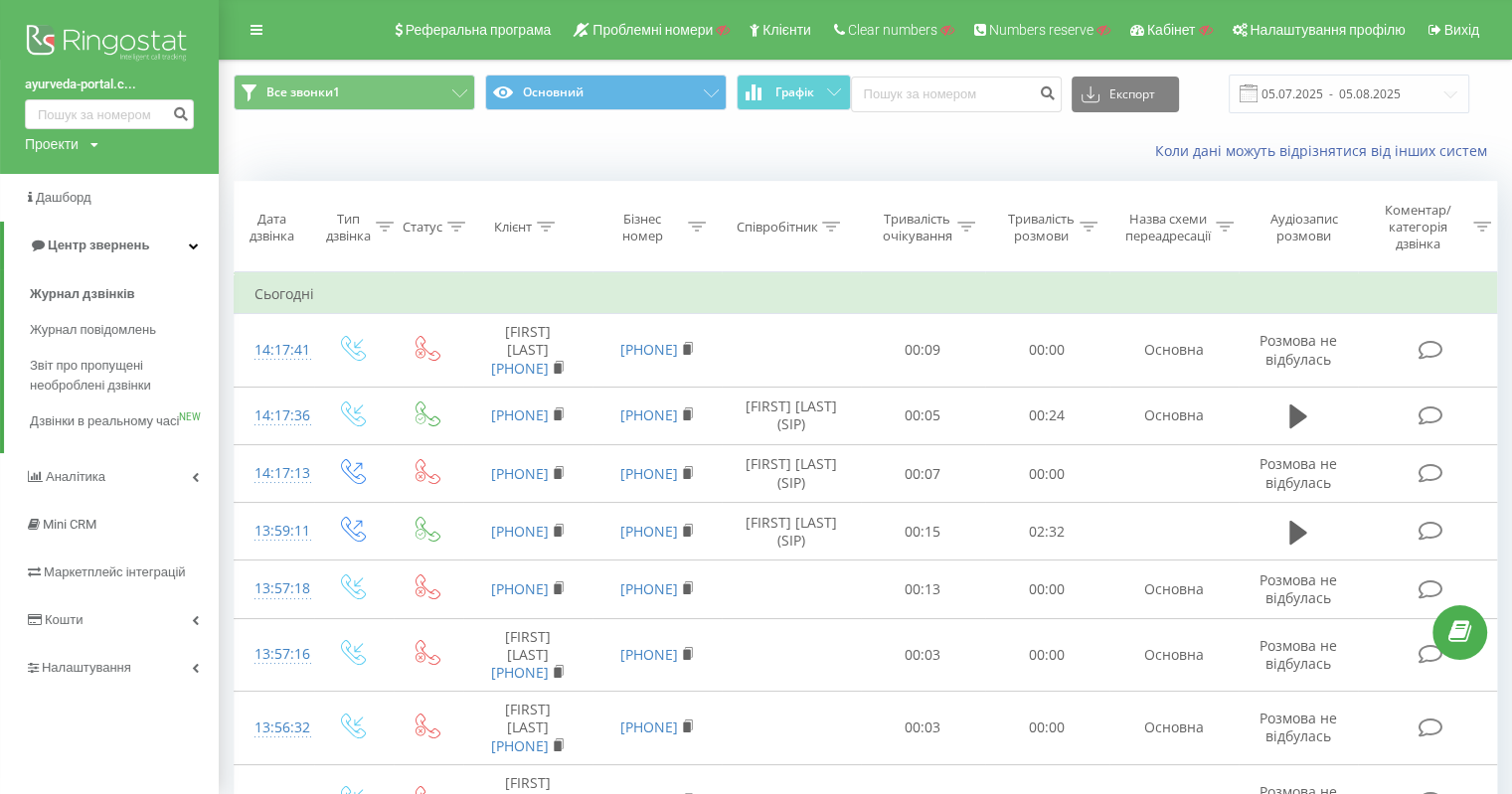 click on "Налаштування" at bounding box center (86, 667) 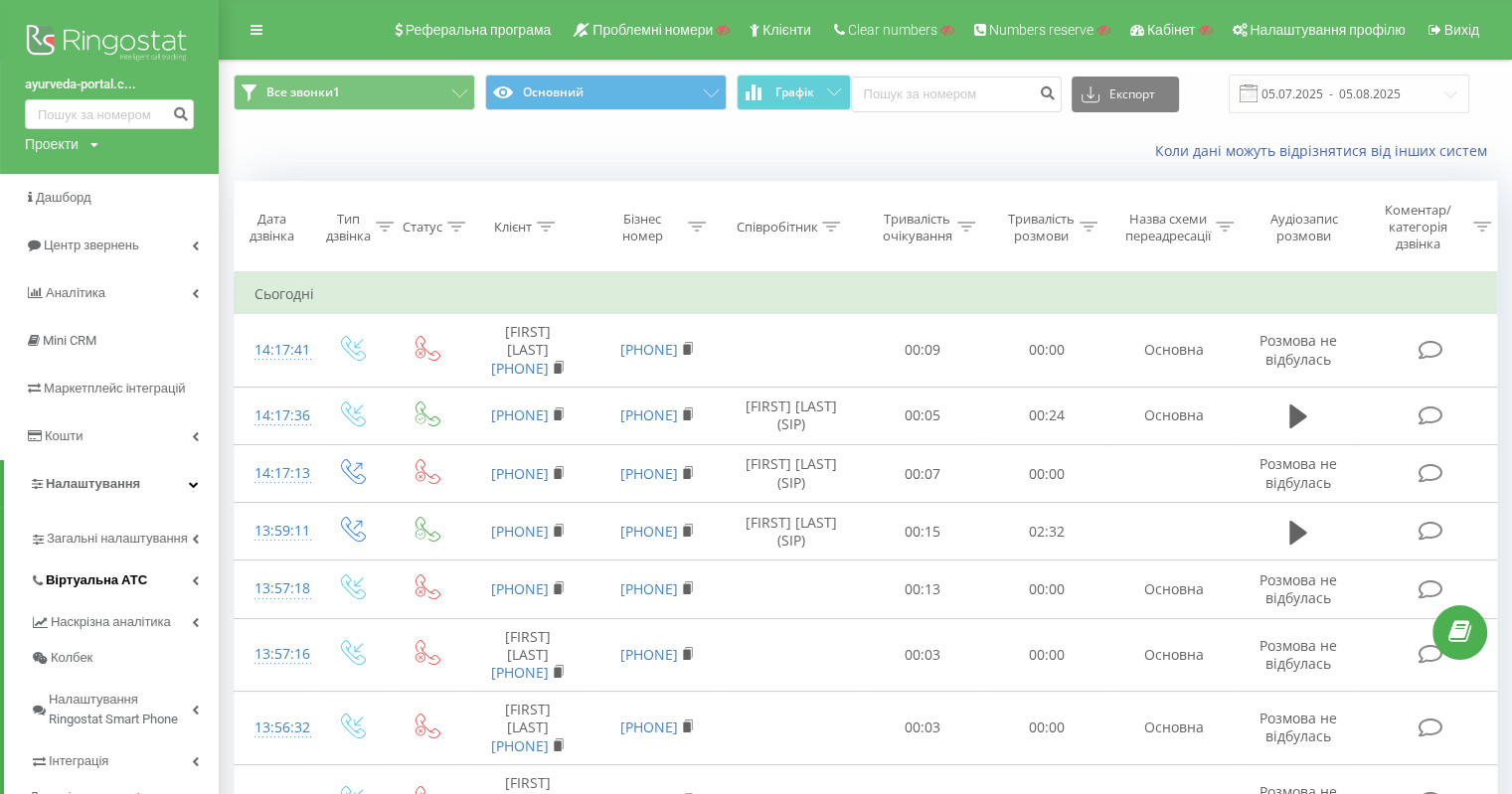 click on "Віртуальна АТС" at bounding box center [96, 580] 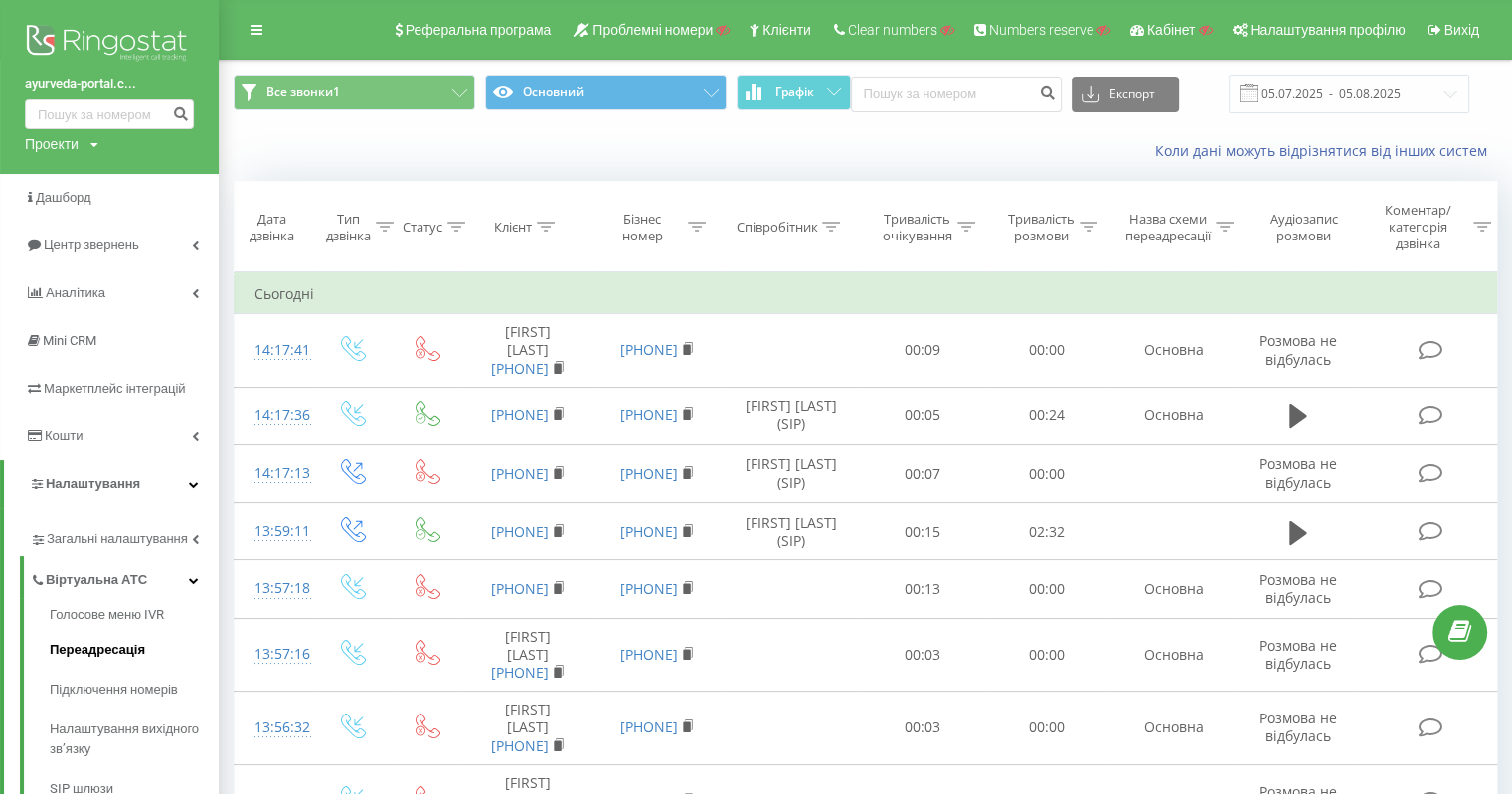 click on "Переадресація" at bounding box center (134, 650) 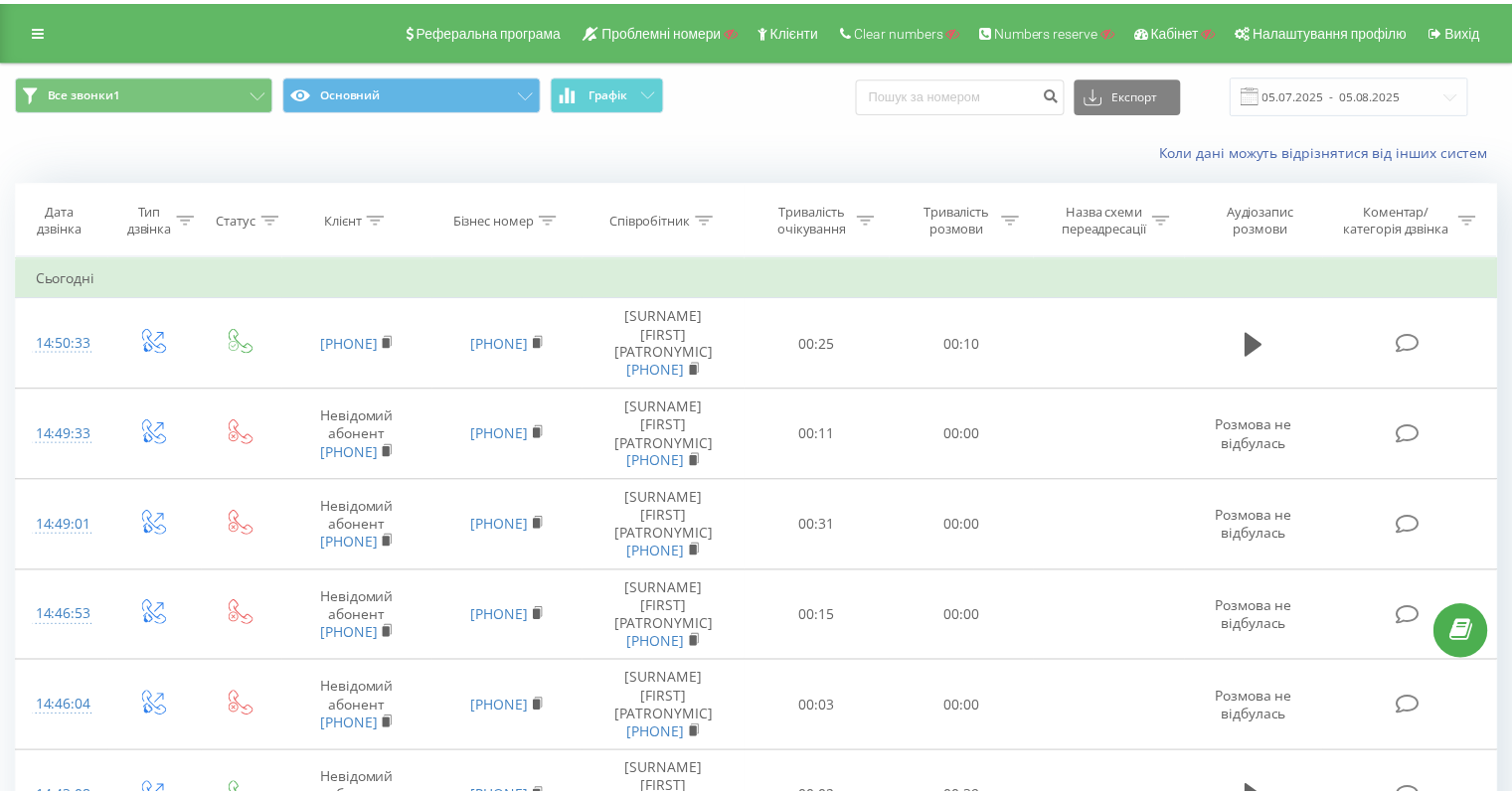 scroll, scrollTop: 0, scrollLeft: 0, axis: both 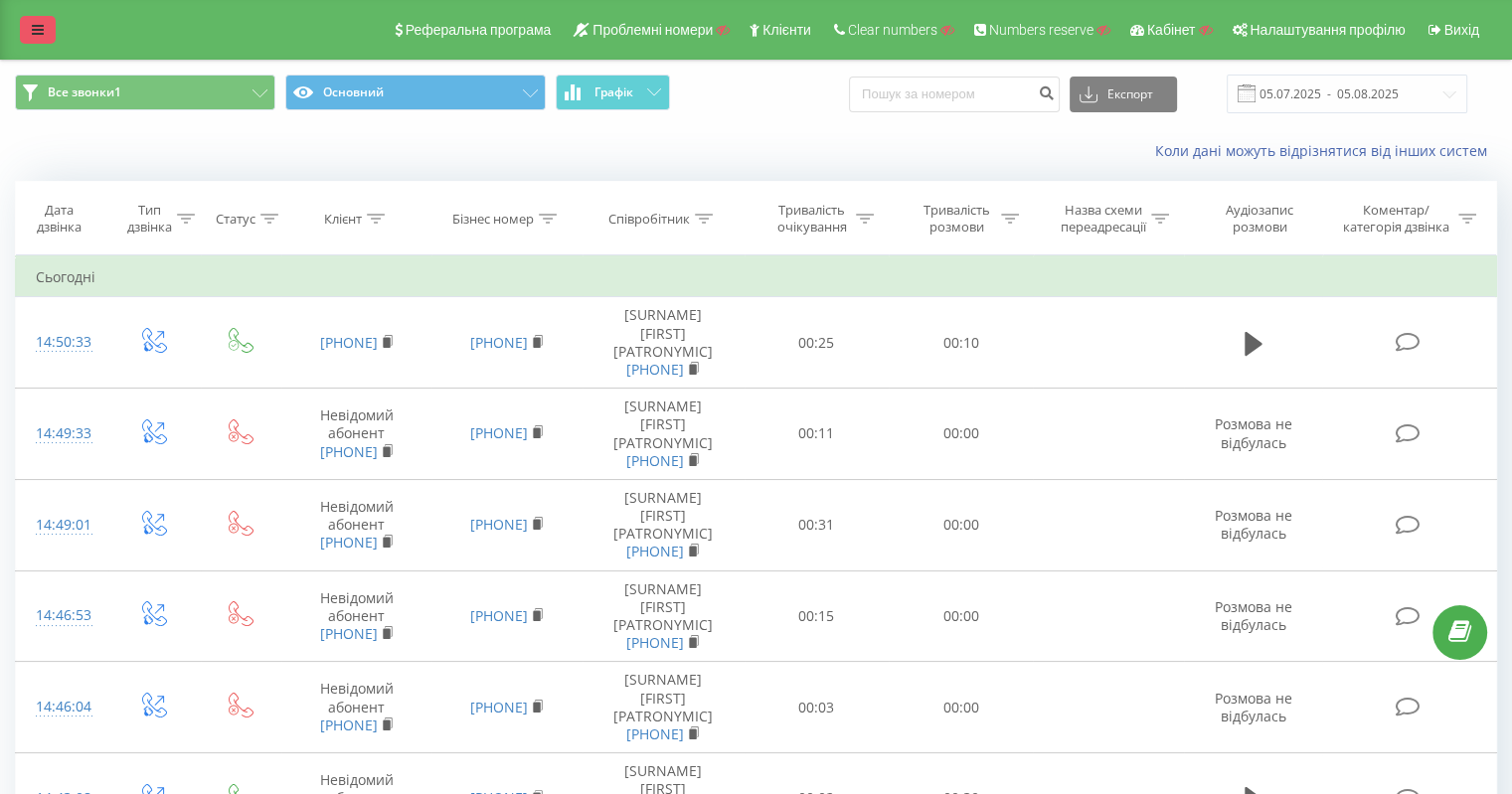 click at bounding box center [38, 30] 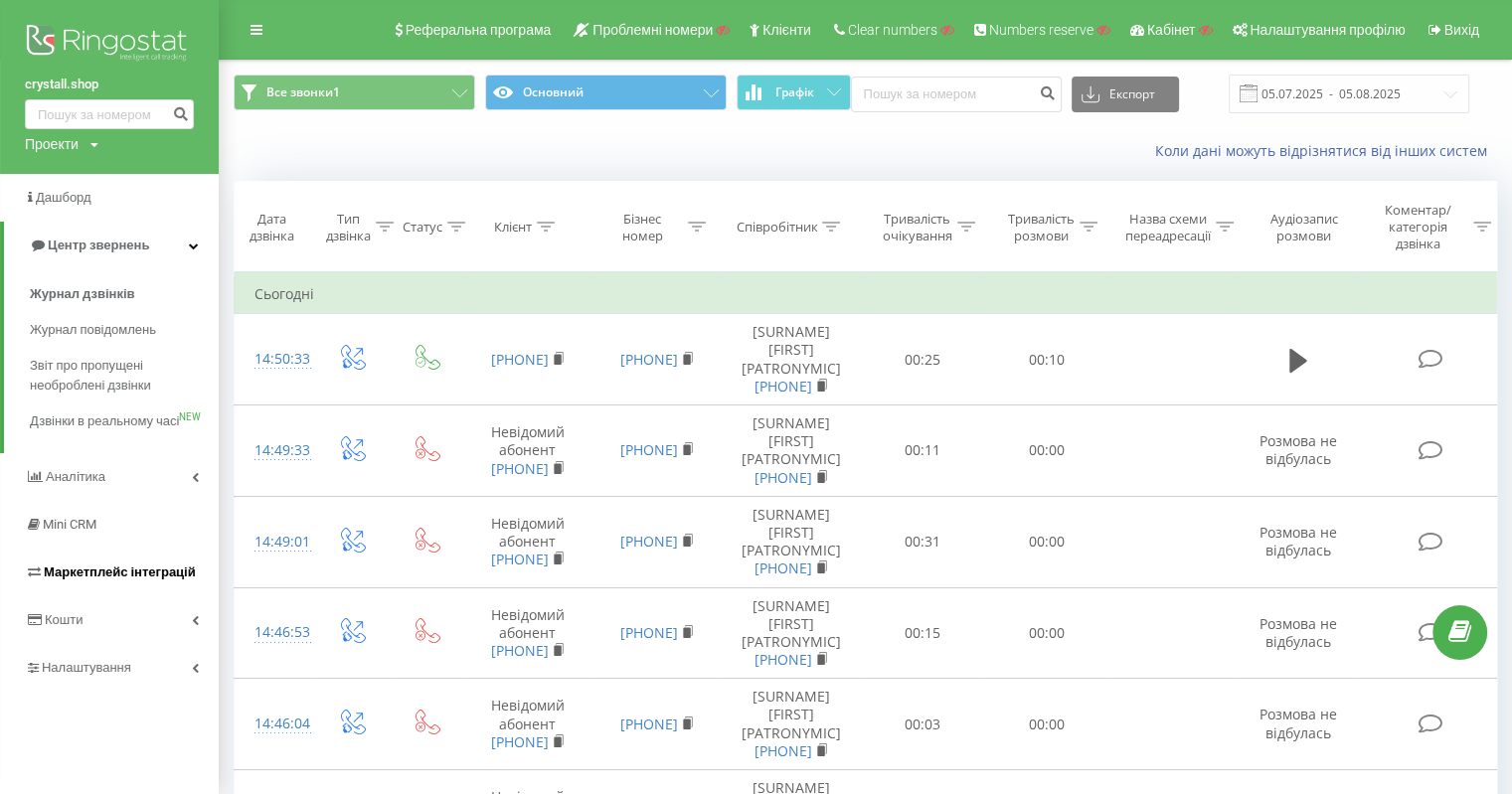 click on "Маркетплейс інтеграцій" at bounding box center (109, 572) 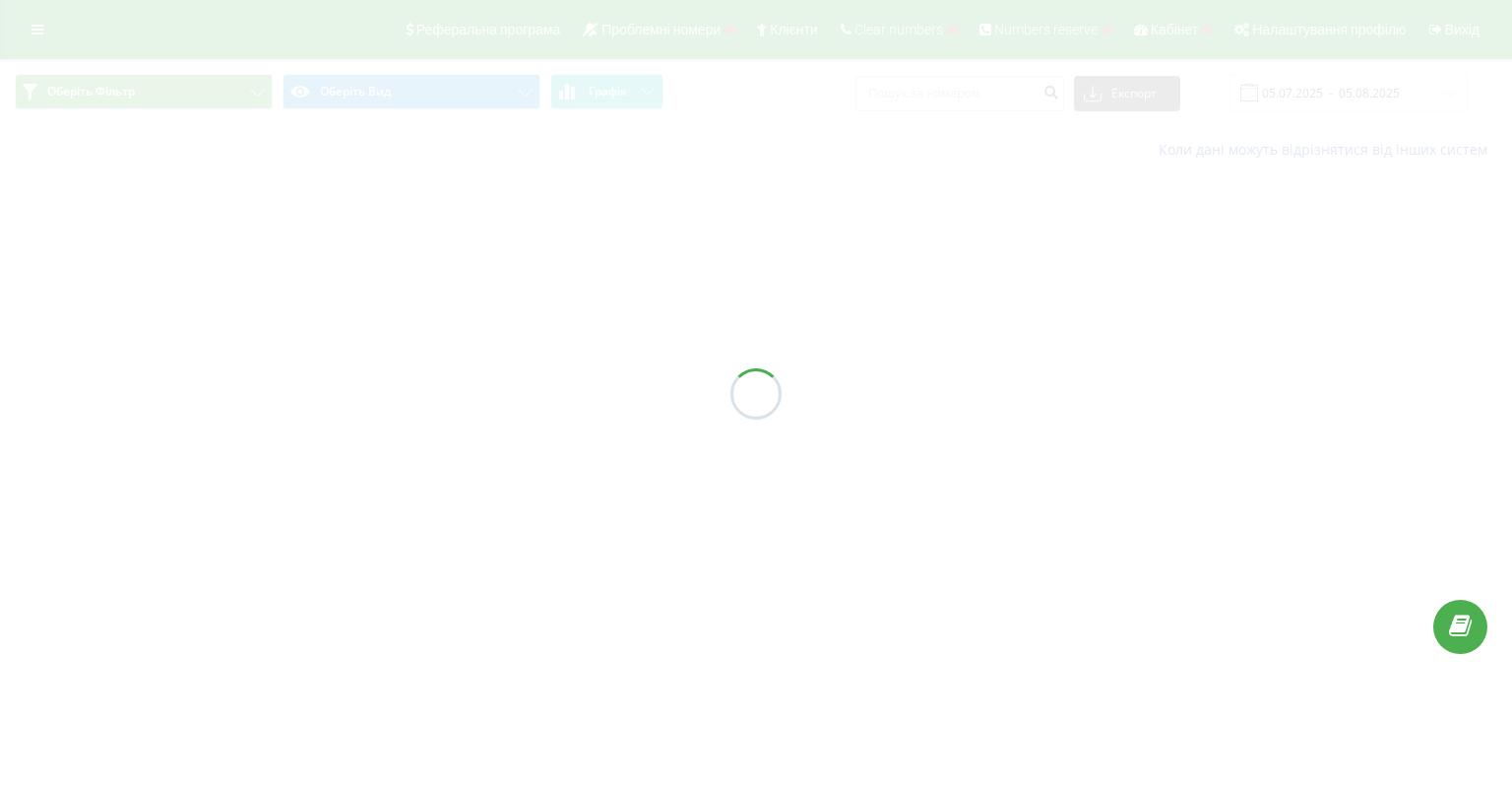 scroll, scrollTop: 0, scrollLeft: 0, axis: both 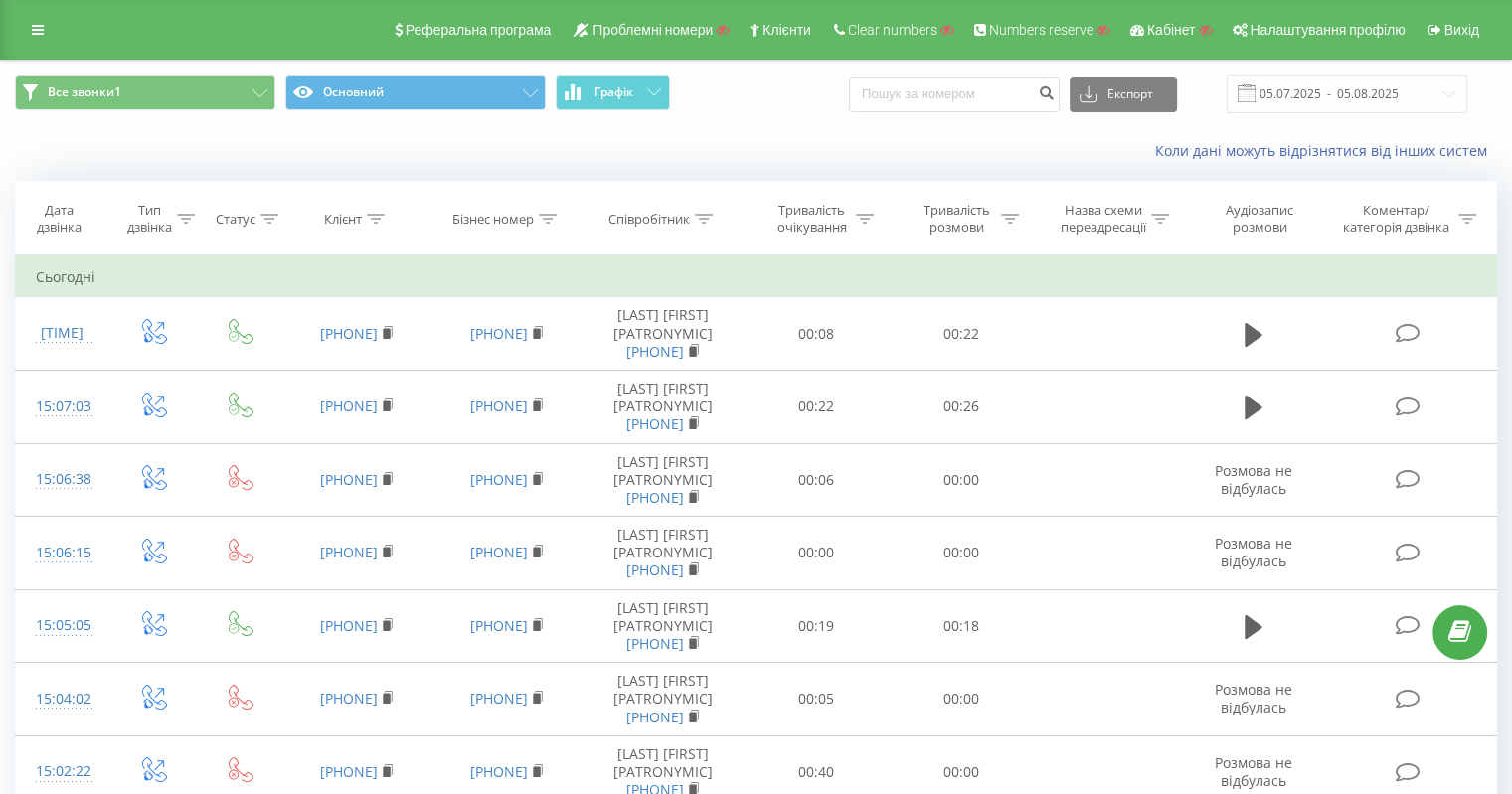 click on "Співробітник" at bounding box center [663, 219] 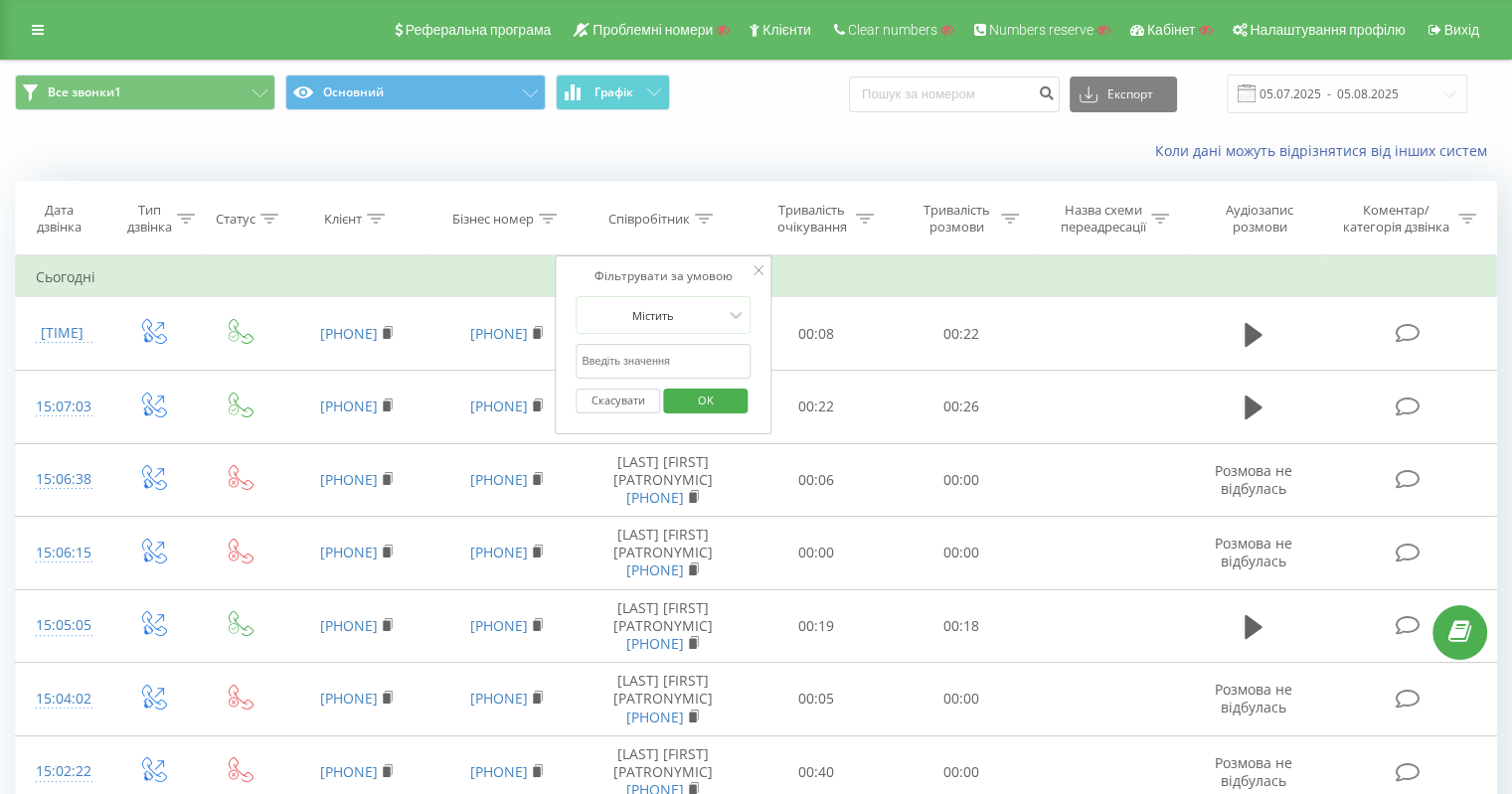 click at bounding box center (663, 361) 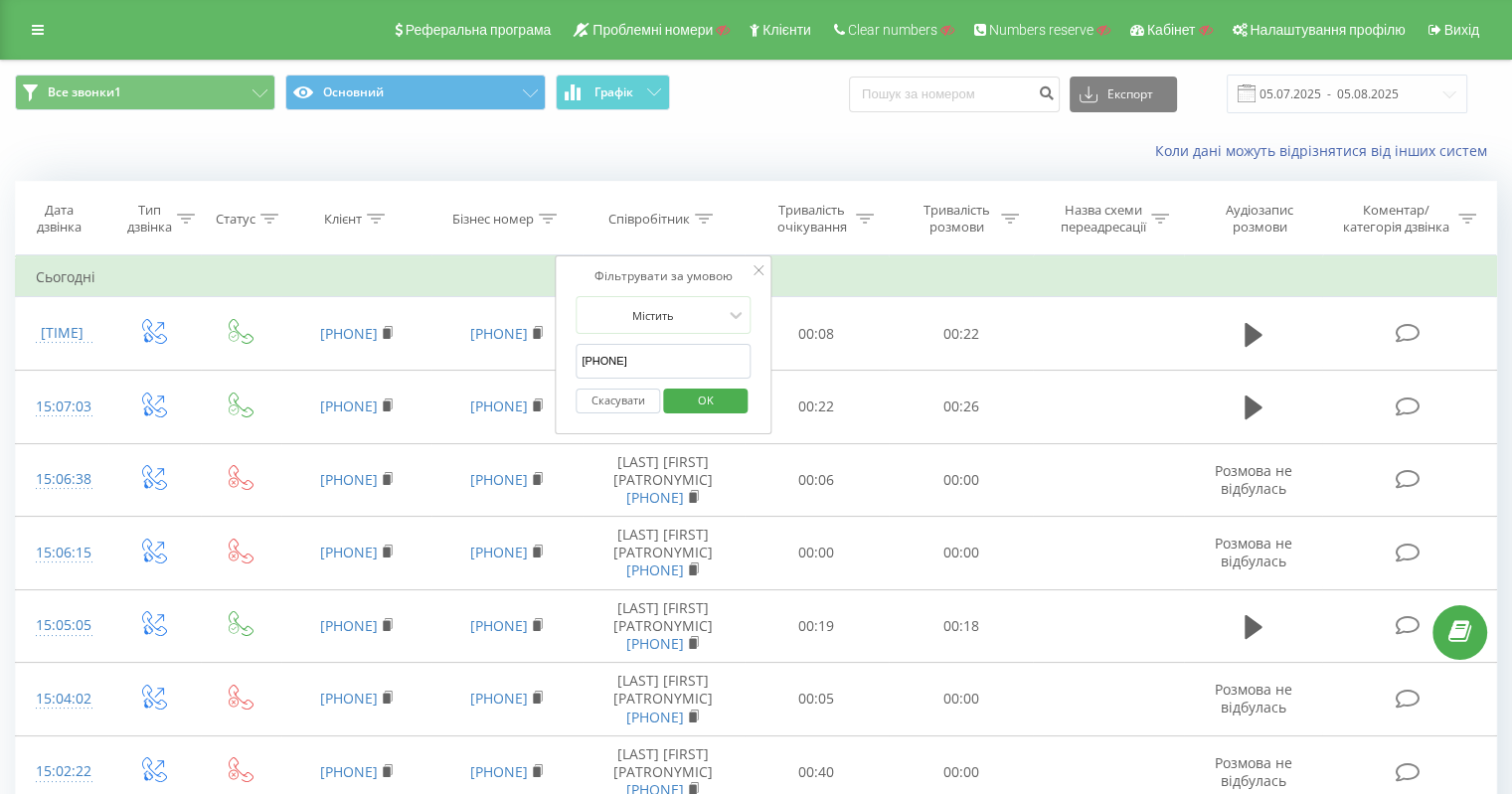 drag, startPoint x: 687, startPoint y: 393, endPoint x: 717, endPoint y: 401, distance: 31.048349 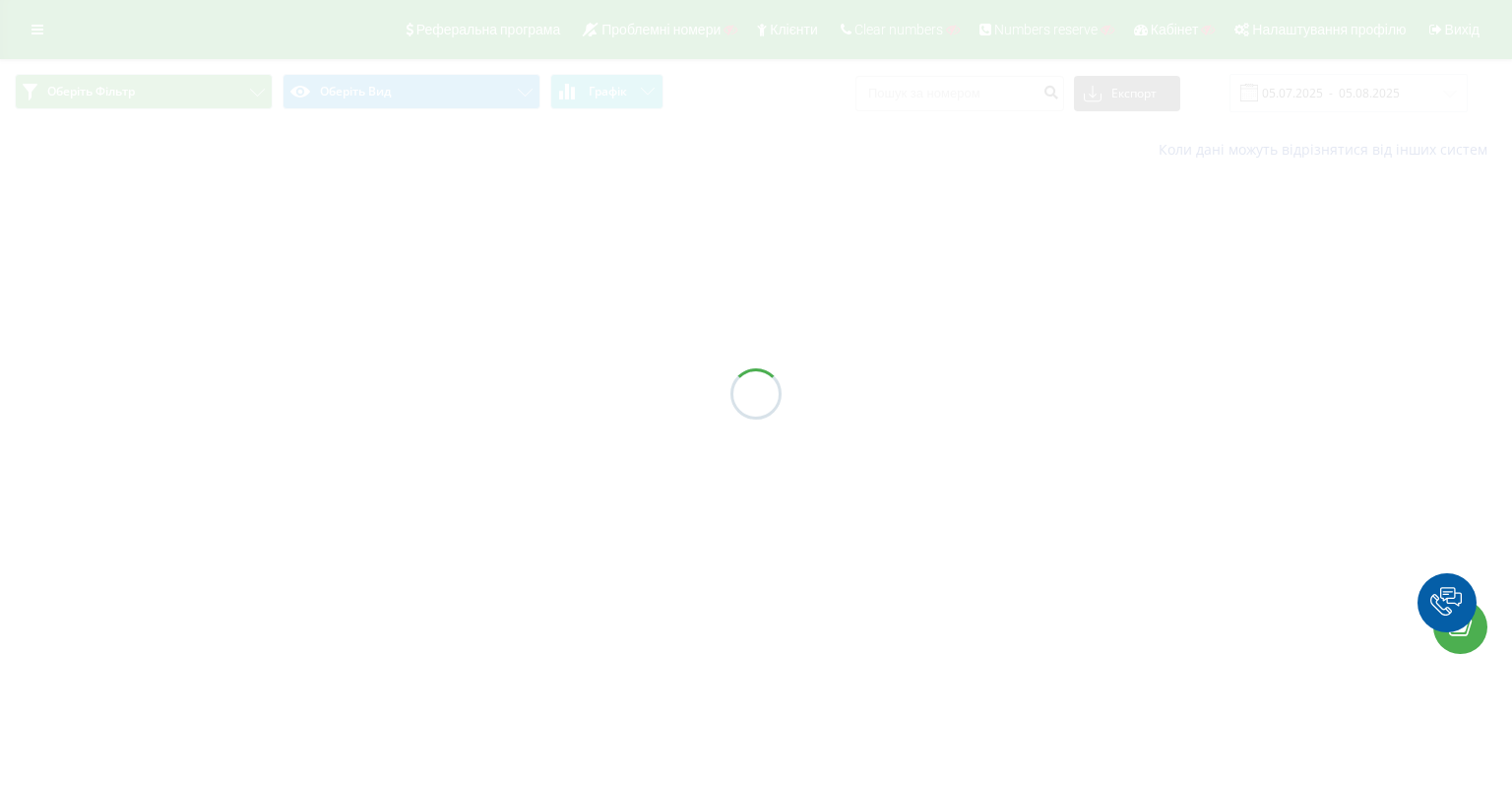 scroll, scrollTop: 0, scrollLeft: 0, axis: both 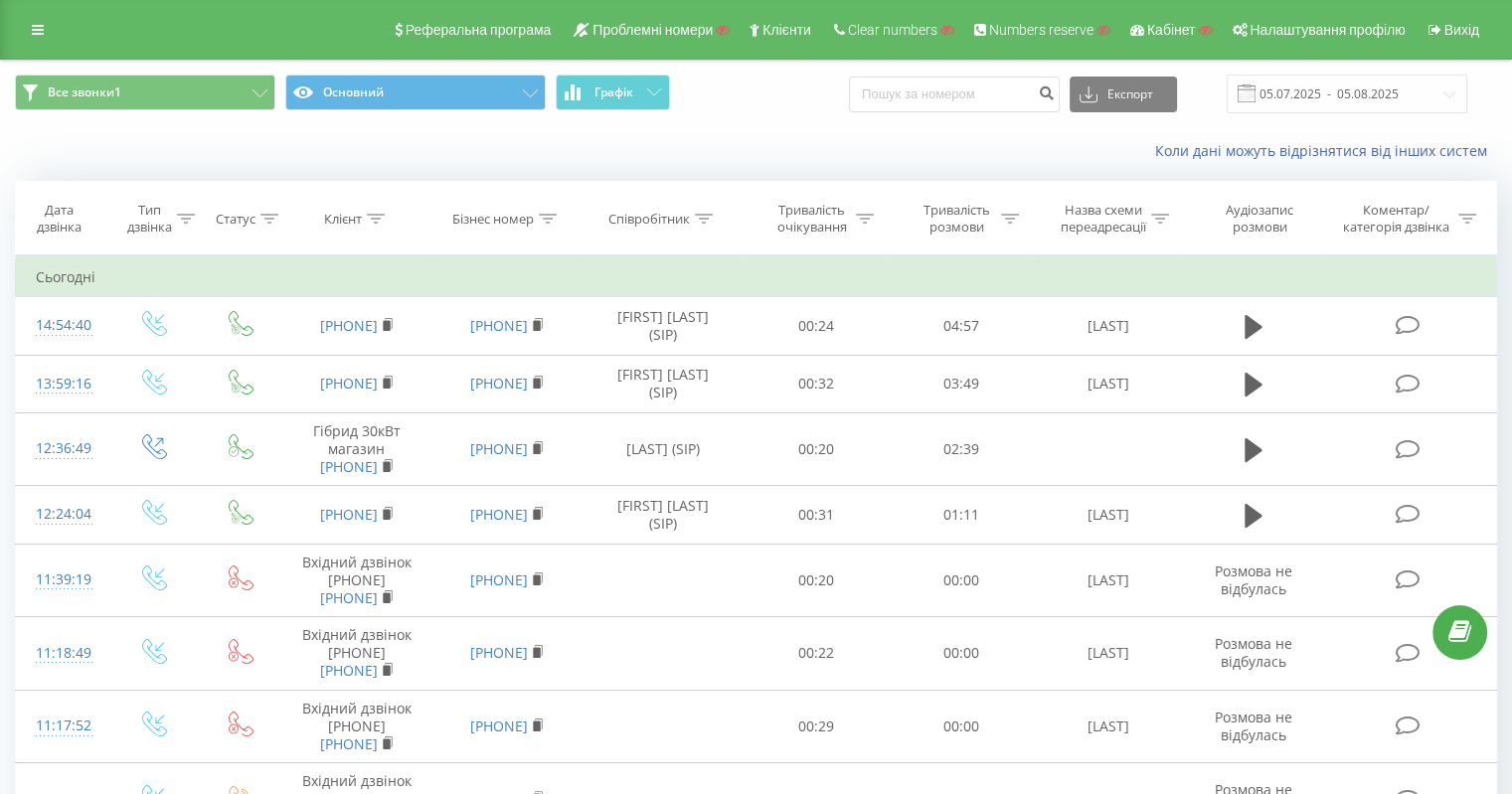click 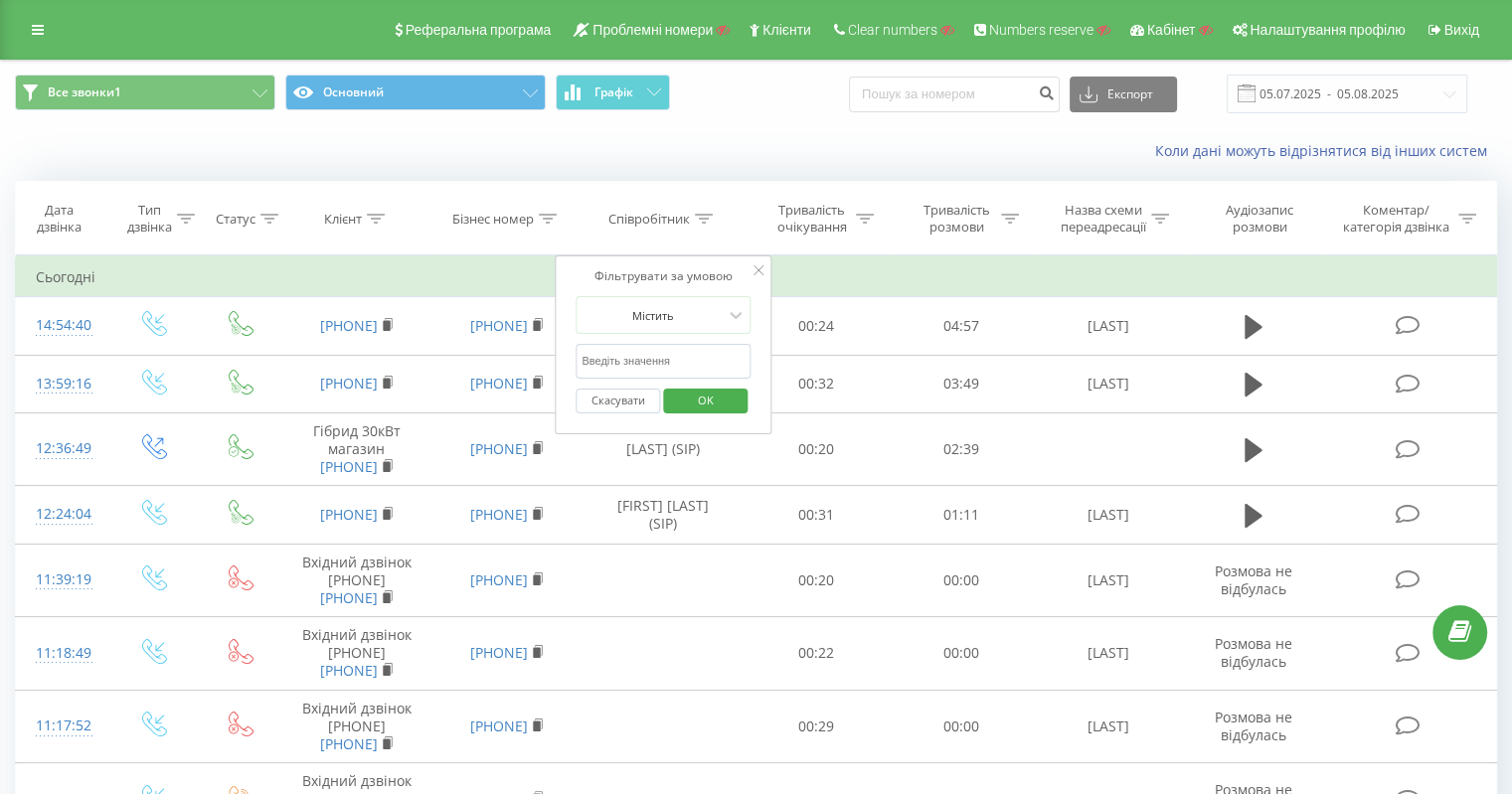 click on "Містить Скасувати OK" at bounding box center (663, 360) 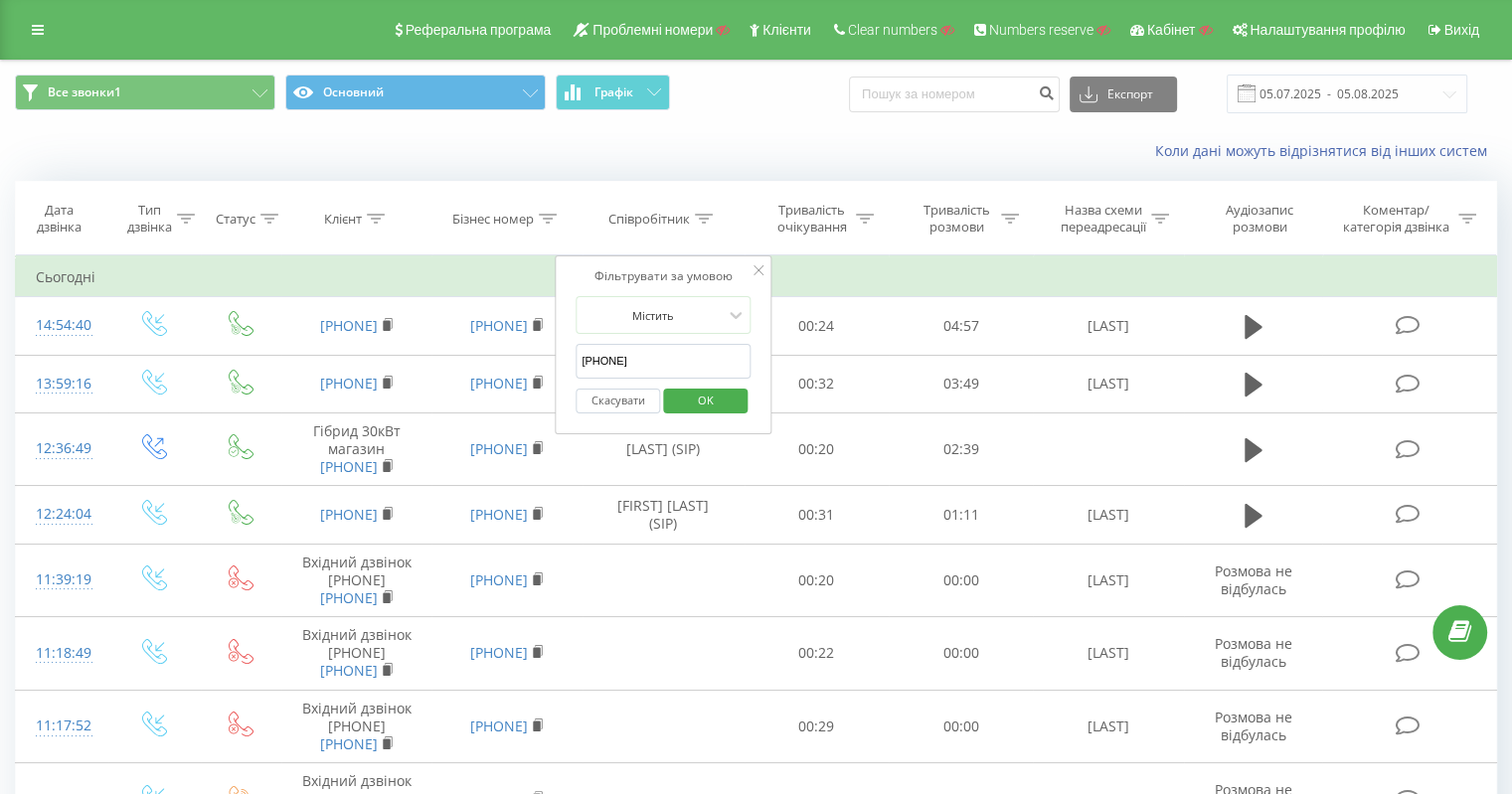 click on "OK" at bounding box center (706, 399) 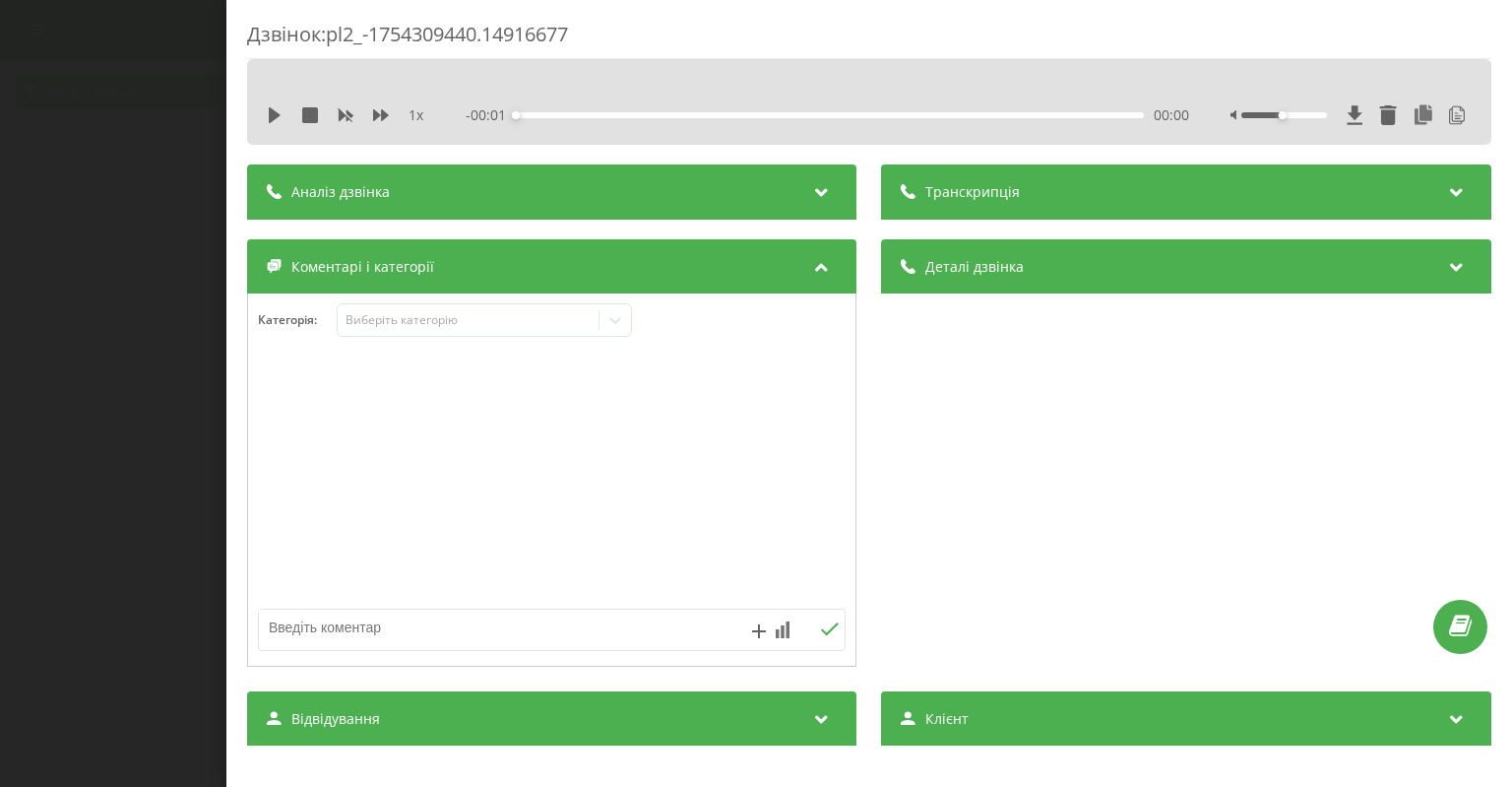 scroll, scrollTop: 0, scrollLeft: 0, axis: both 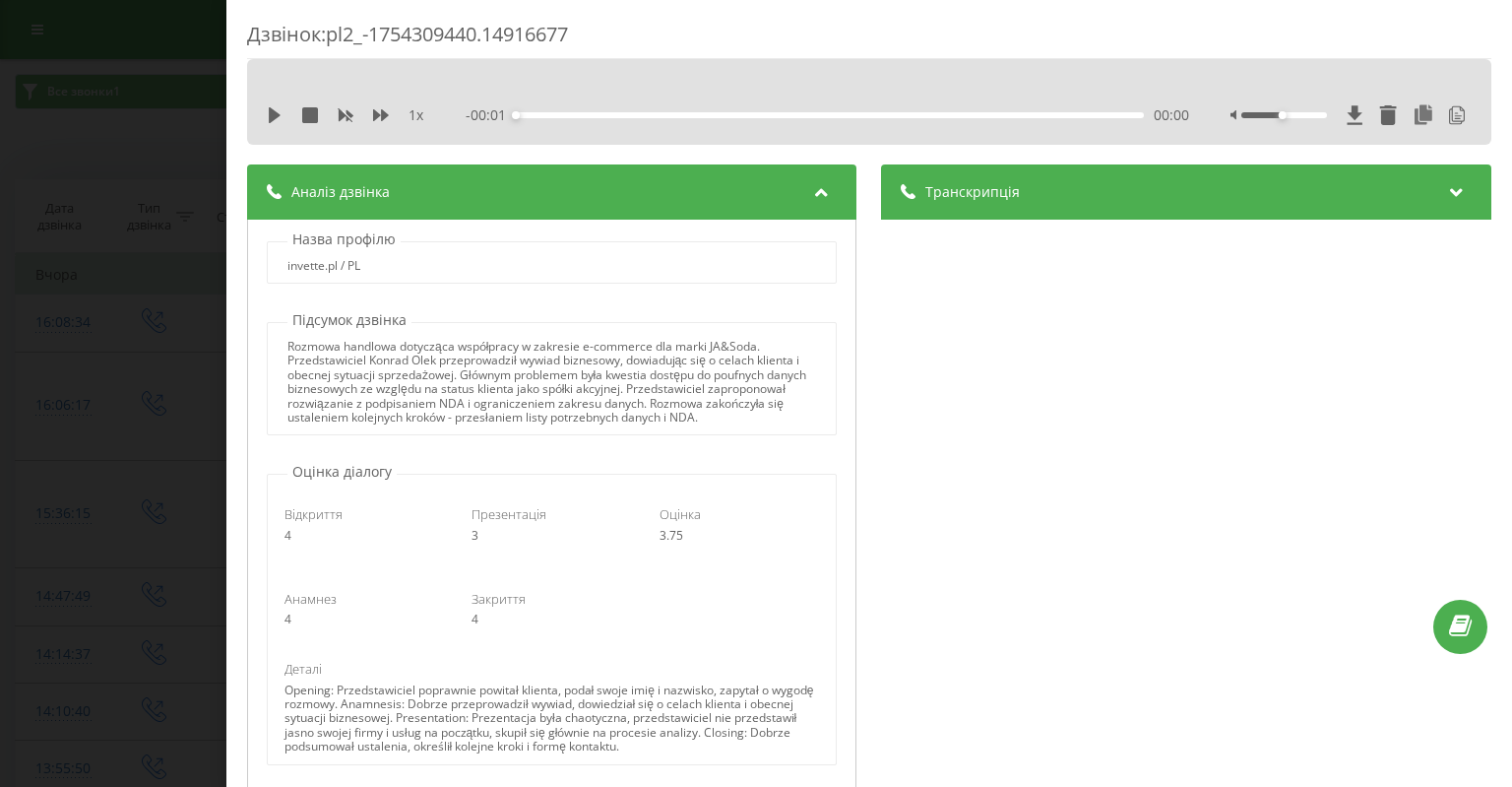 click on "Транскрипція" at bounding box center [1186, 192] 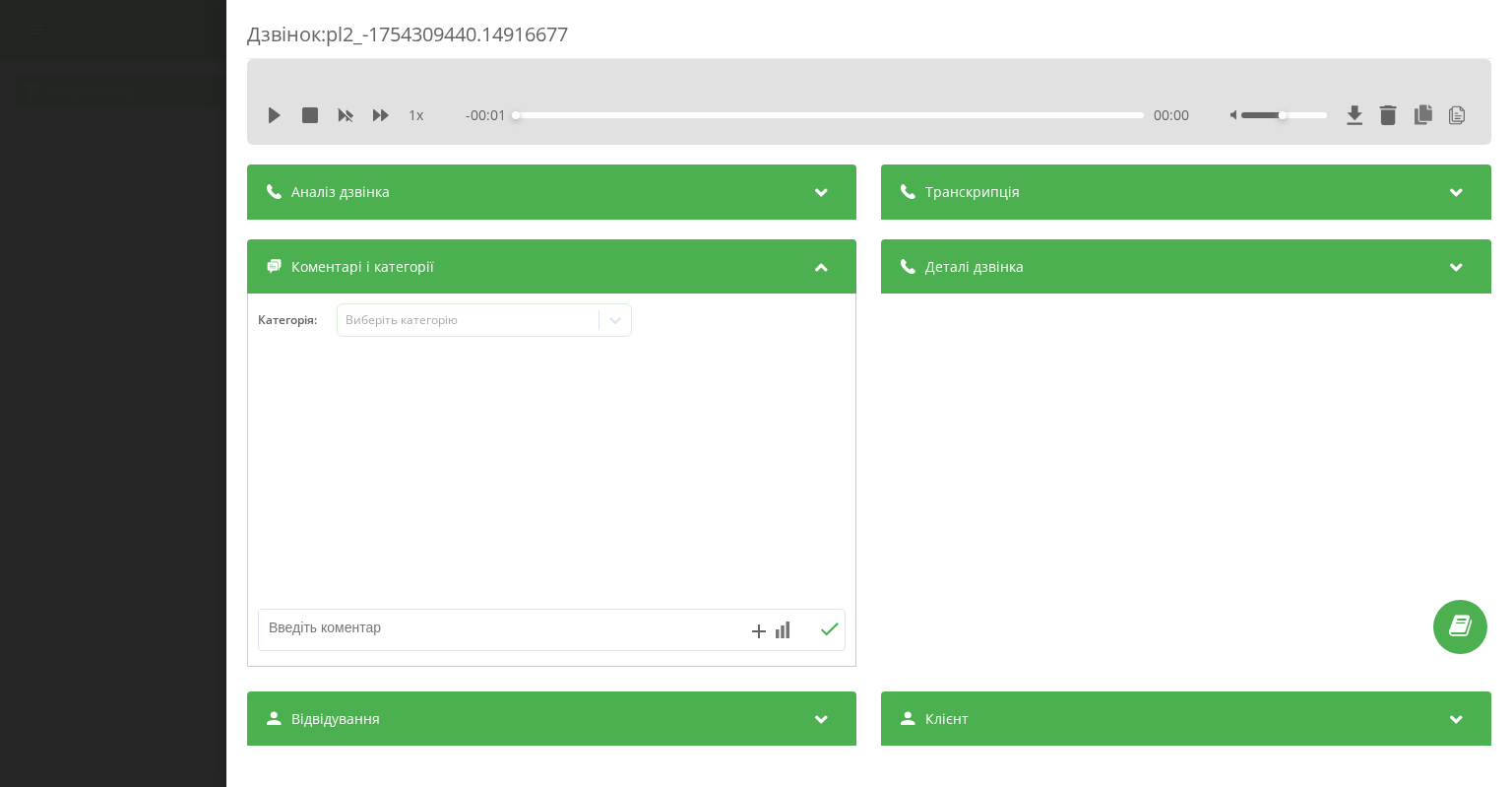 scroll, scrollTop: 0, scrollLeft: 0, axis: both 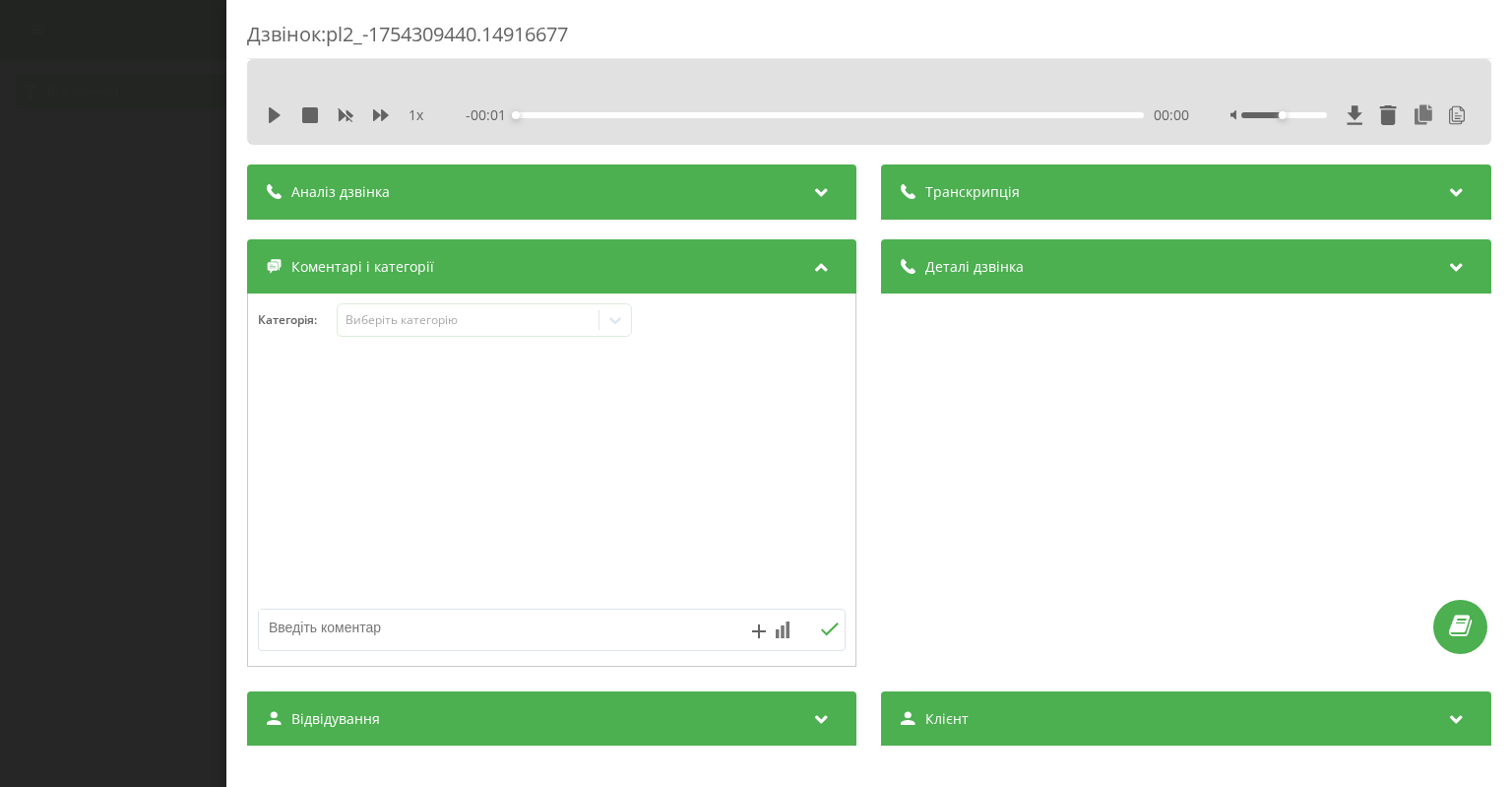 click on "Аналіз дзвінка" at bounding box center [551, 192] 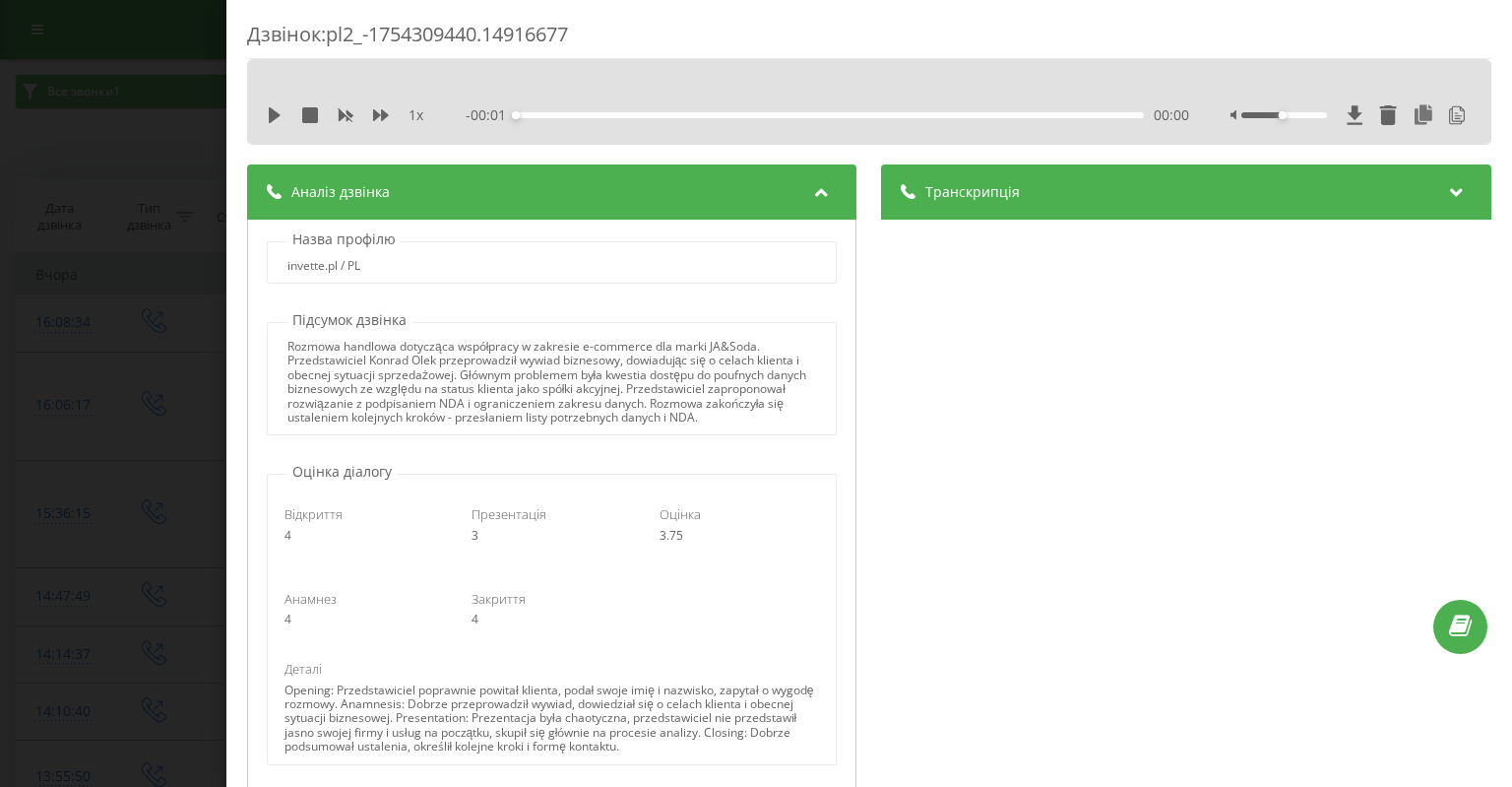 click on "Транскрипція" at bounding box center [1186, 192] 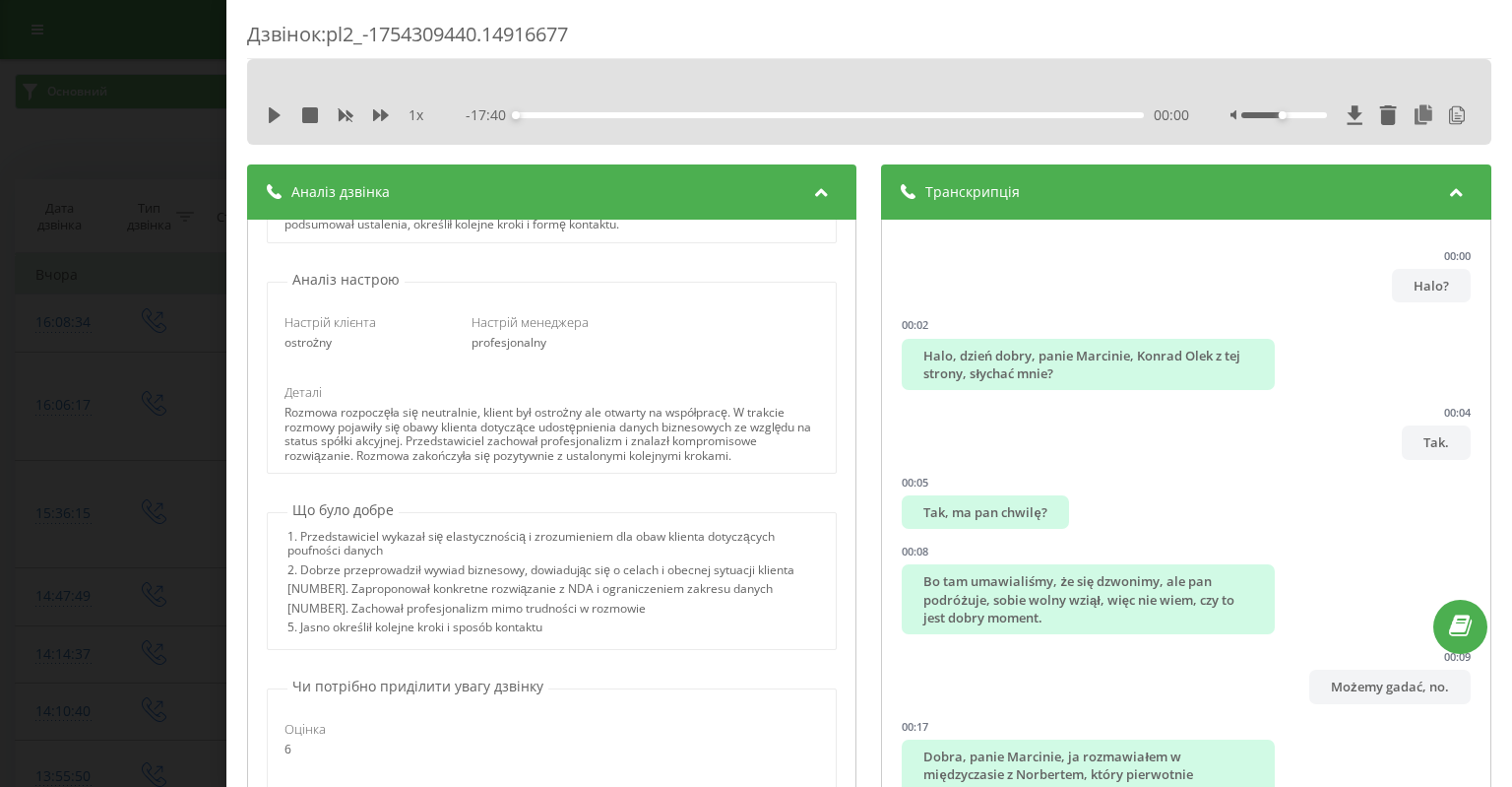 scroll, scrollTop: 561, scrollLeft: 0, axis: vertical 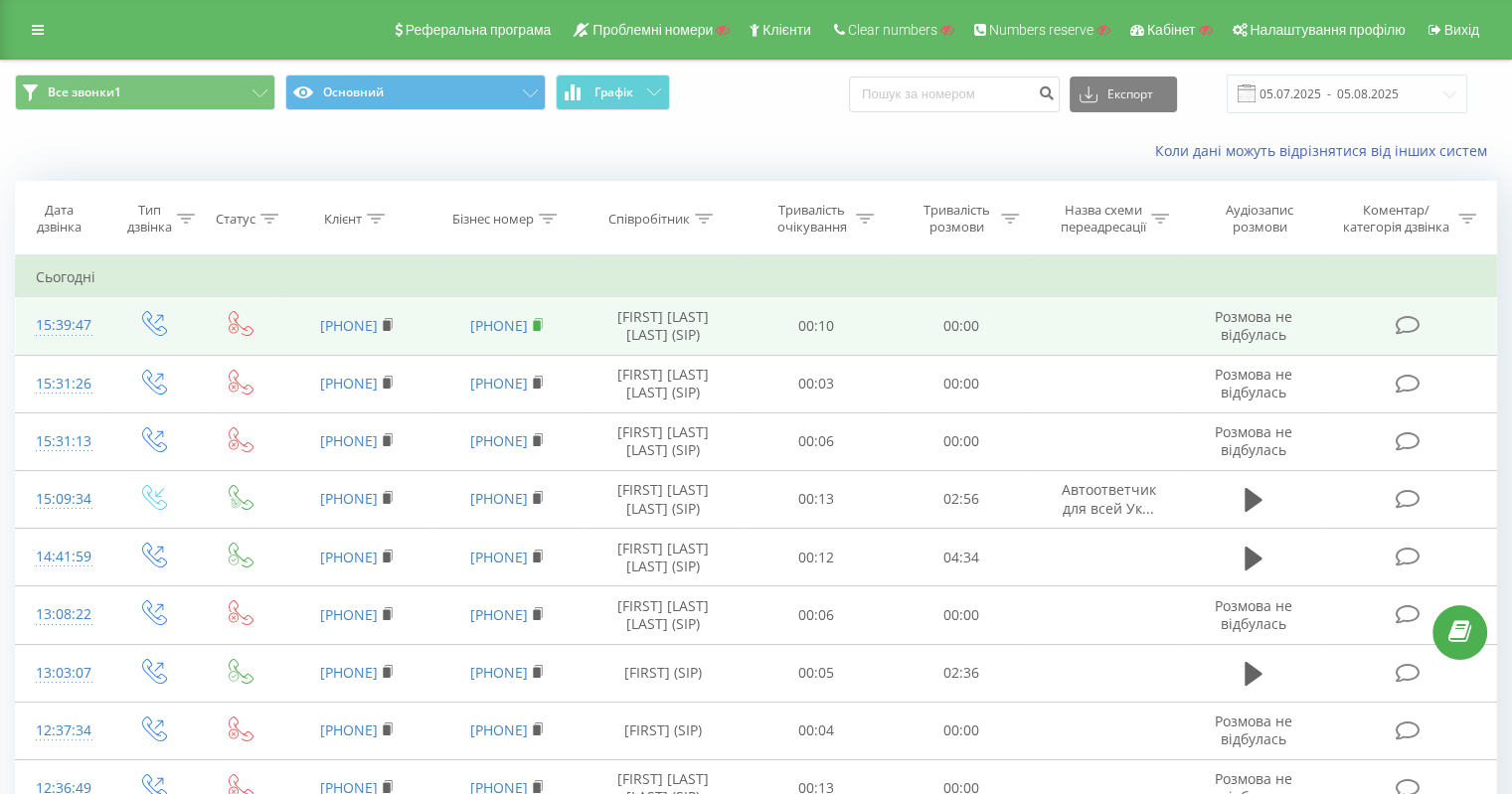 click 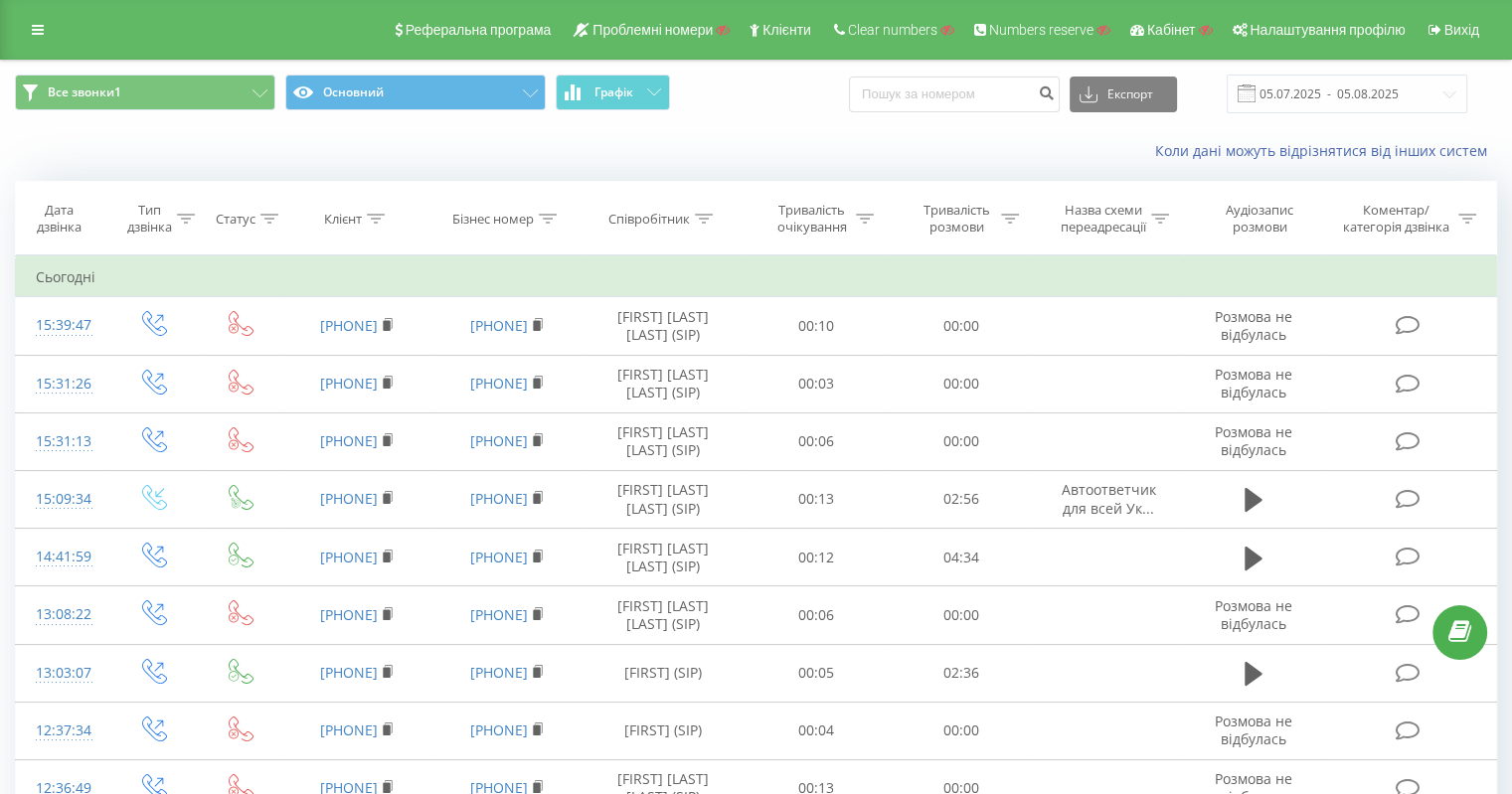 click 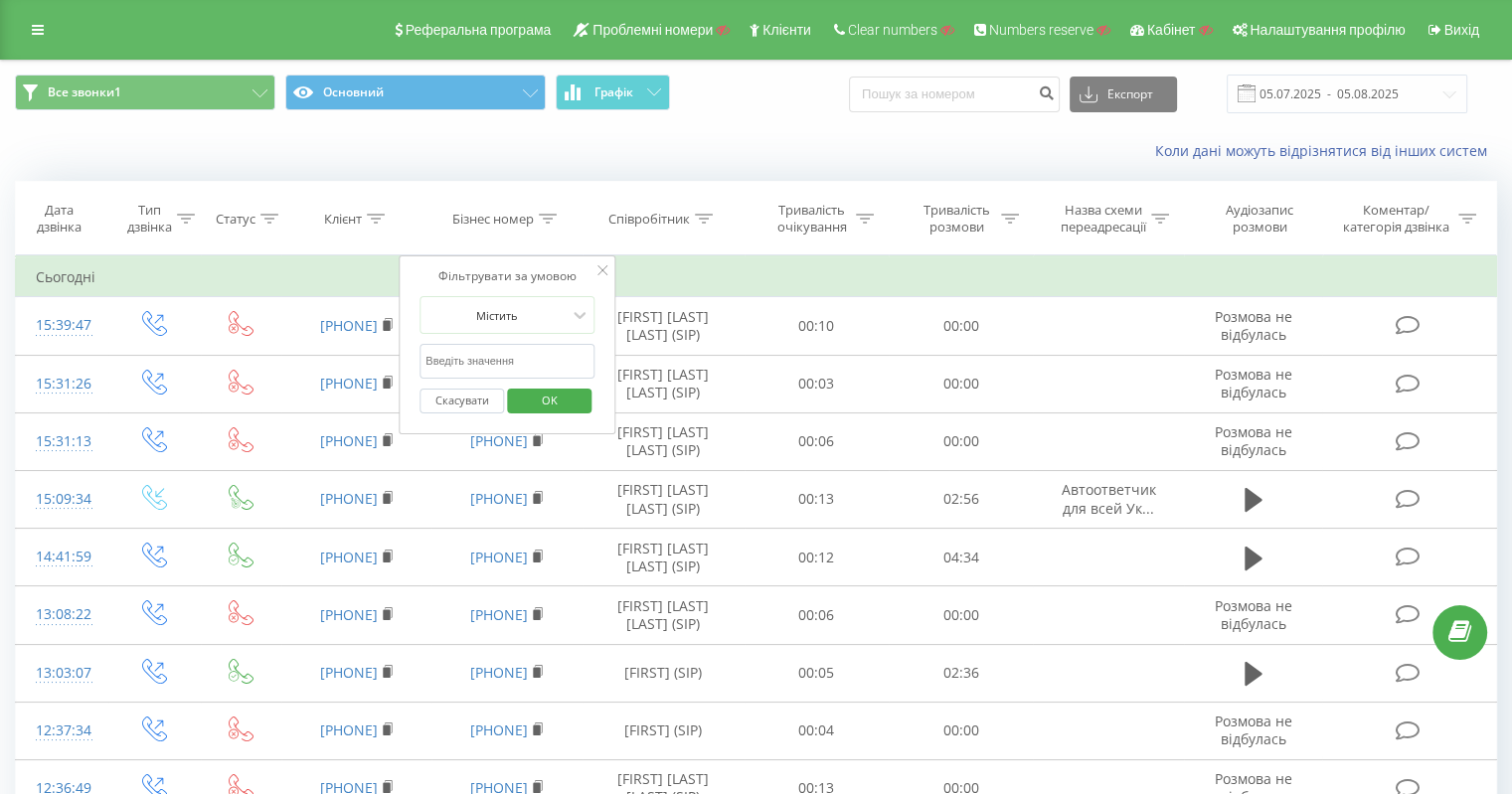 click on "Містить Скасувати OK" at bounding box center [507, 360] 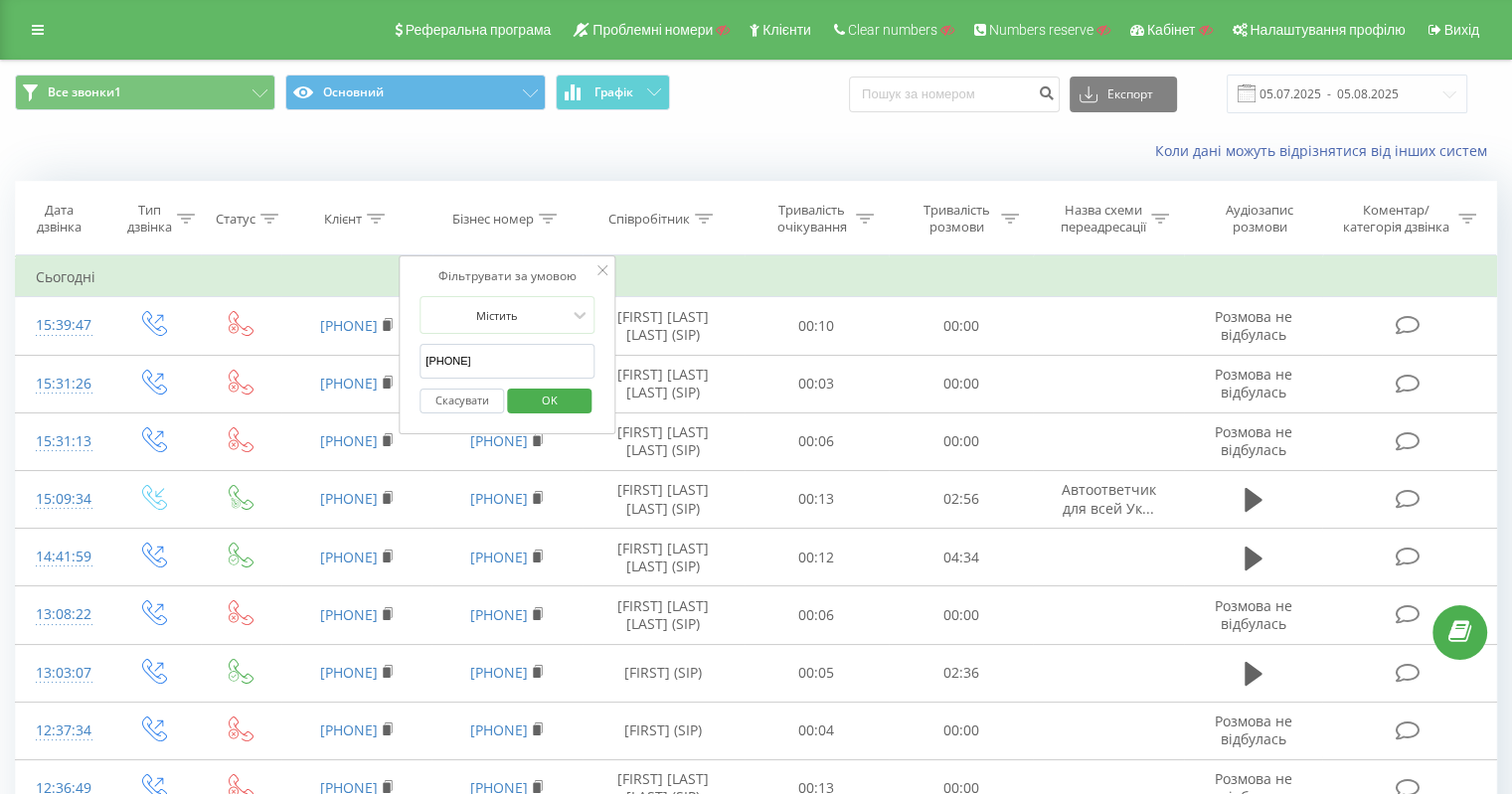 click on "OK" at bounding box center (550, 399) 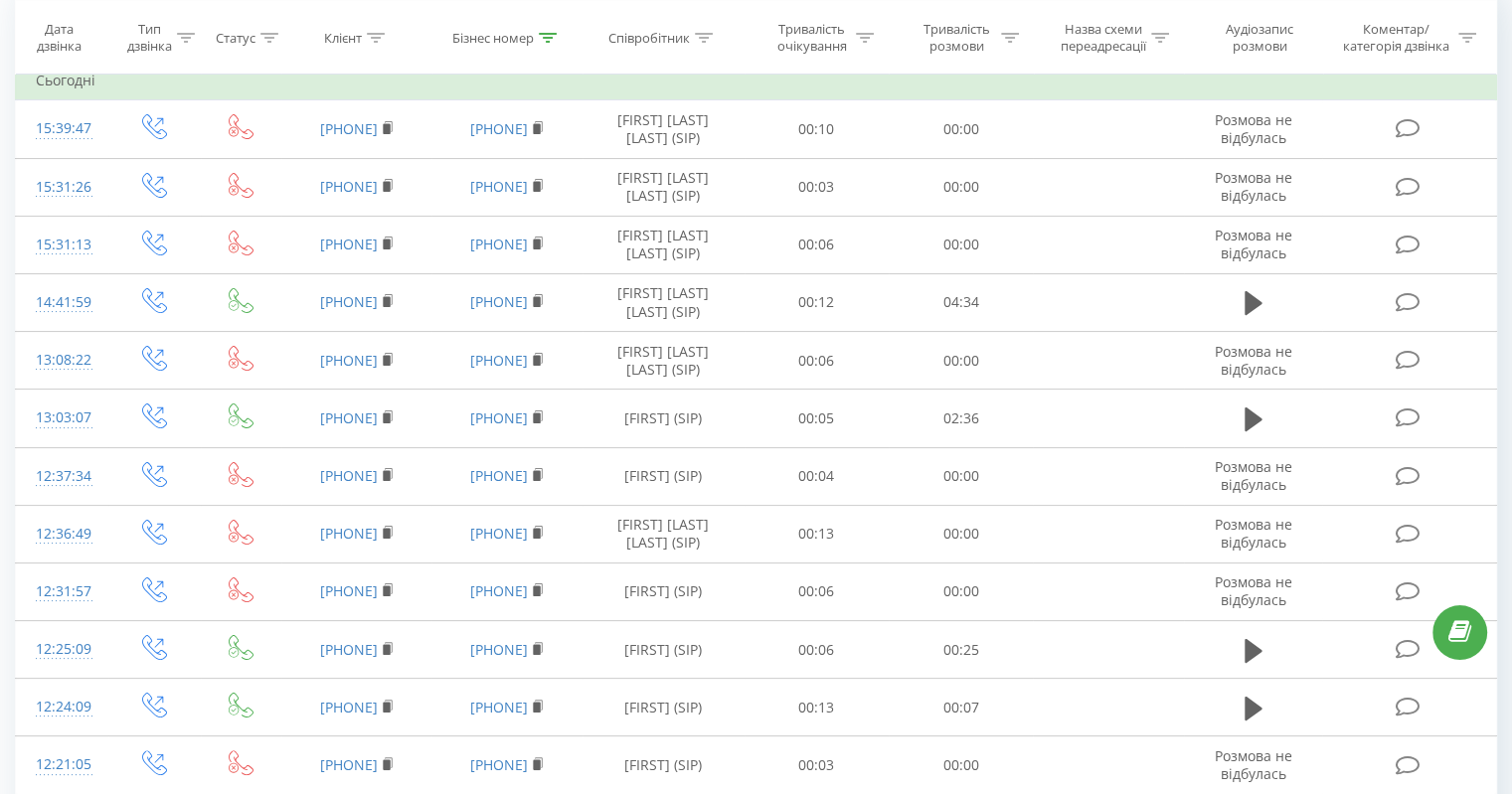 scroll, scrollTop: 199, scrollLeft: 0, axis: vertical 